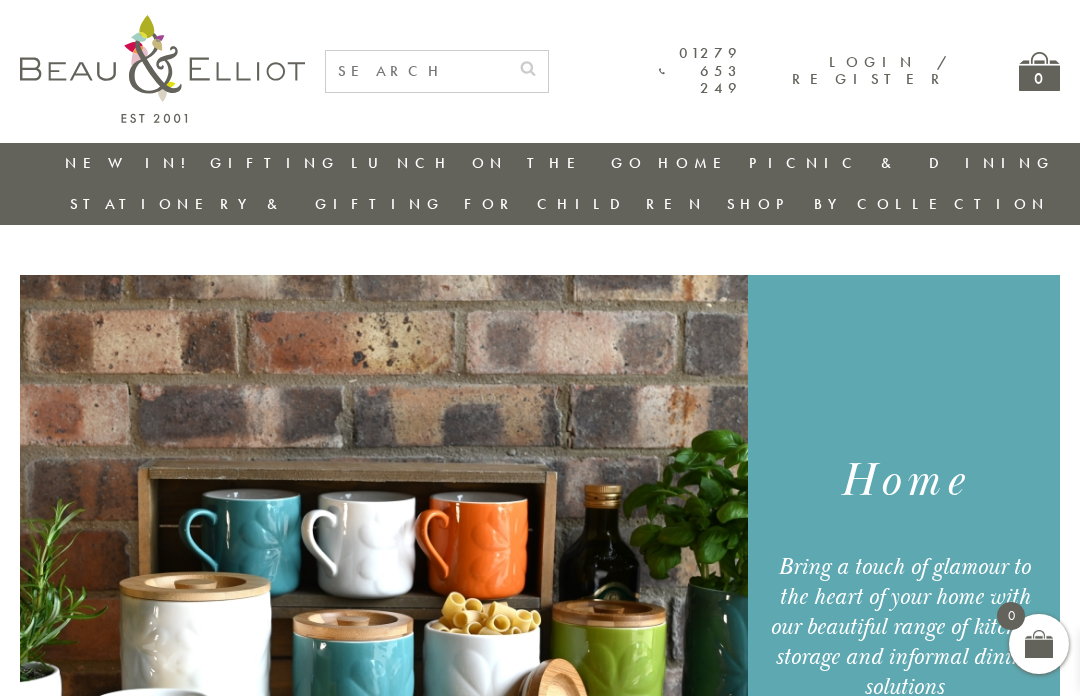 scroll, scrollTop: 0, scrollLeft: 0, axis: both 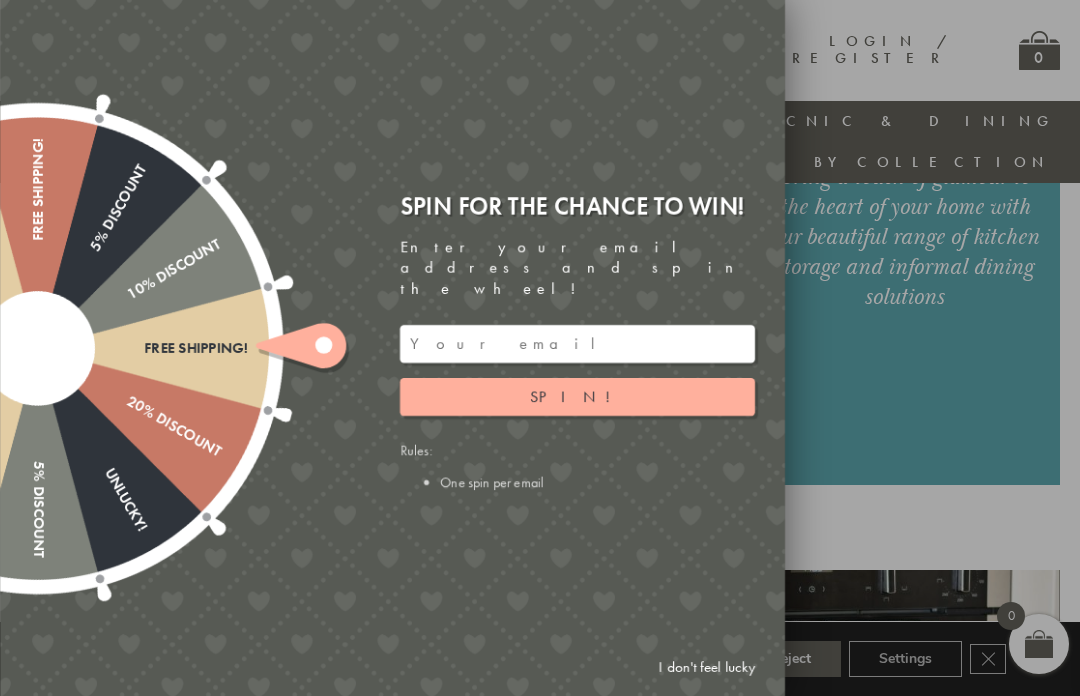 click at bounding box center [577, 344] 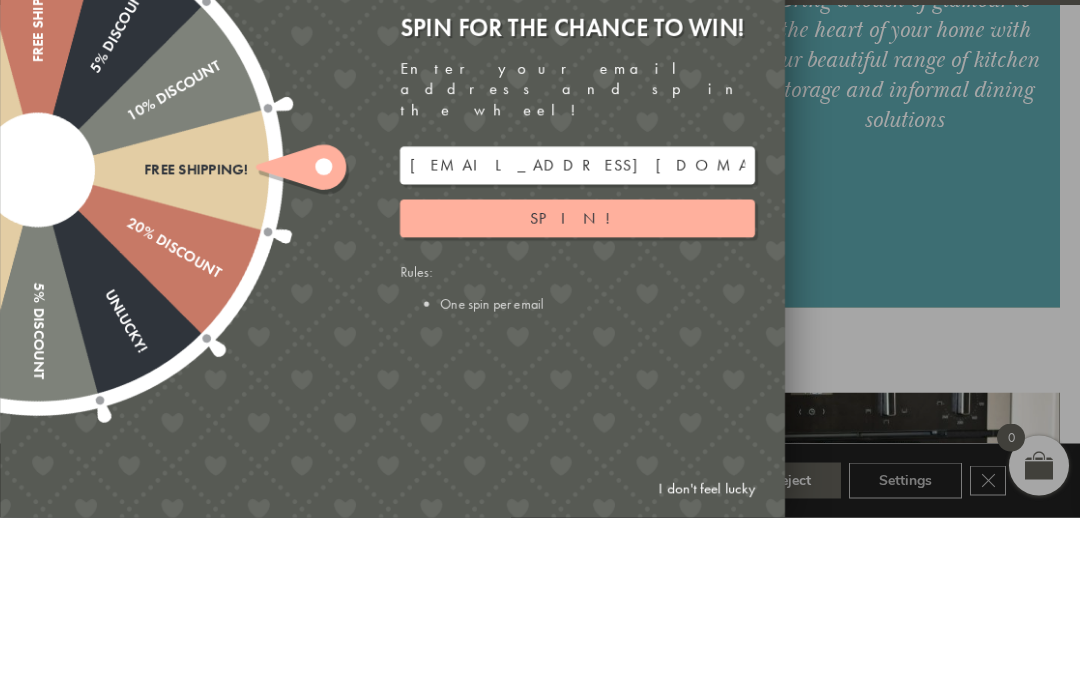 click on "Spin!" at bounding box center [577, 396] 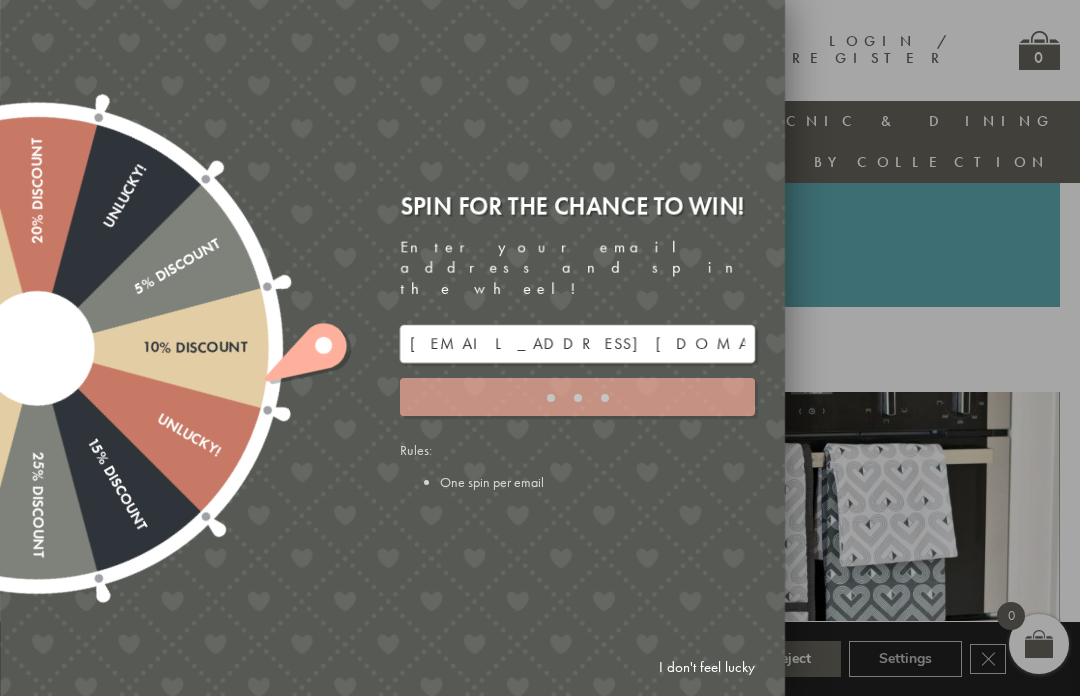 type on "JJHWAXHK" 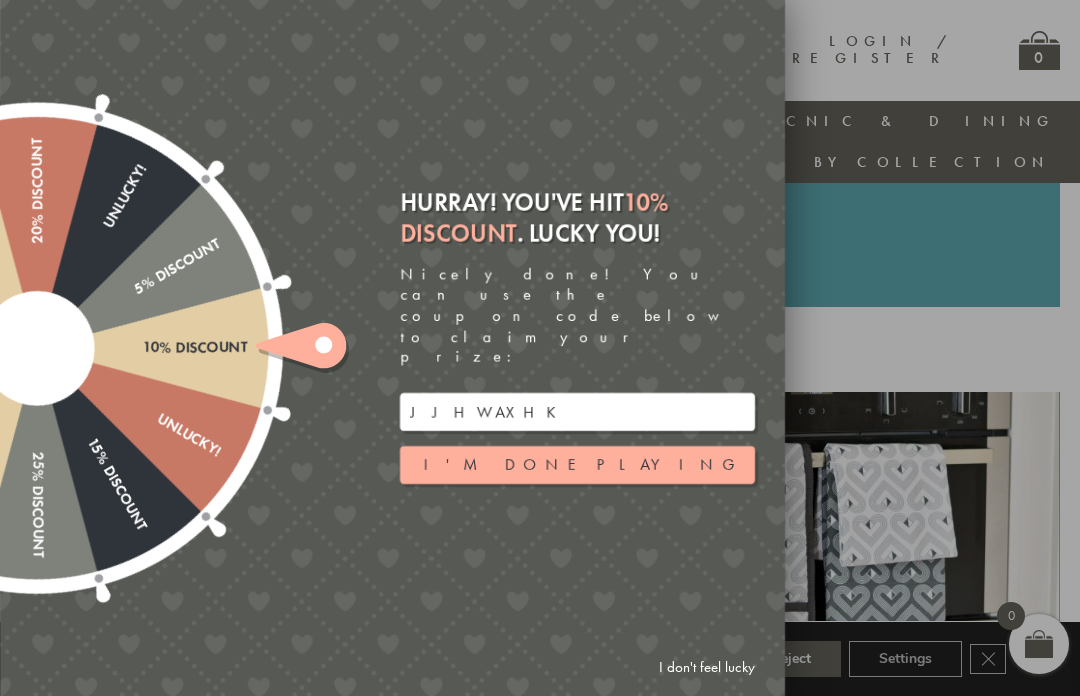 click on "I'm done playing" at bounding box center [577, 465] 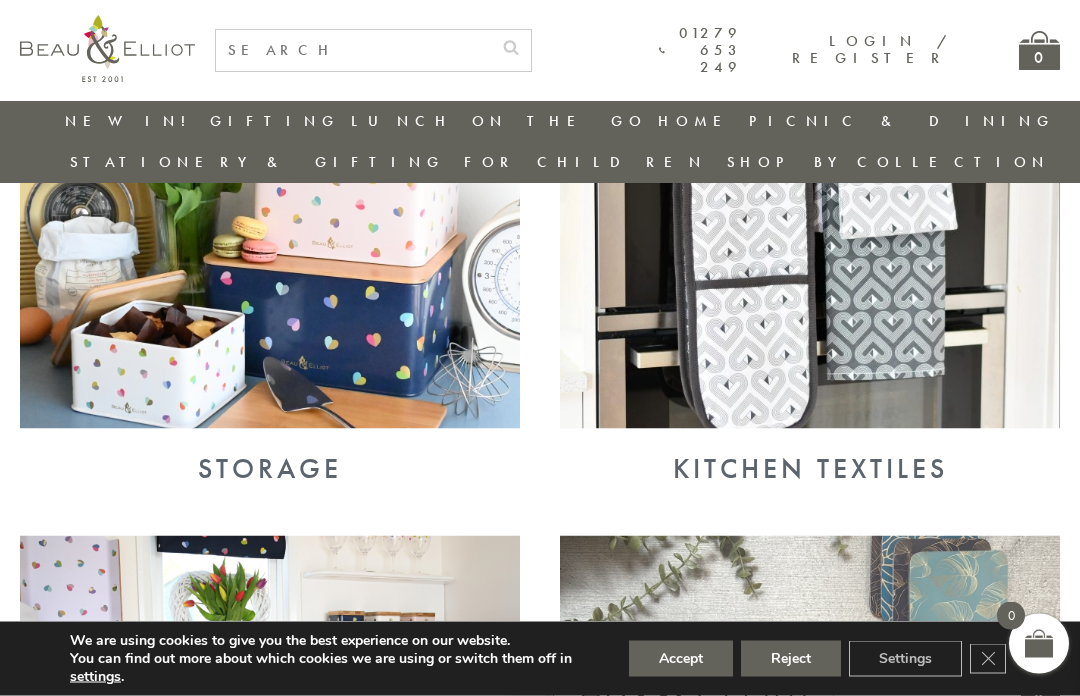 scroll, scrollTop: 854, scrollLeft: 0, axis: vertical 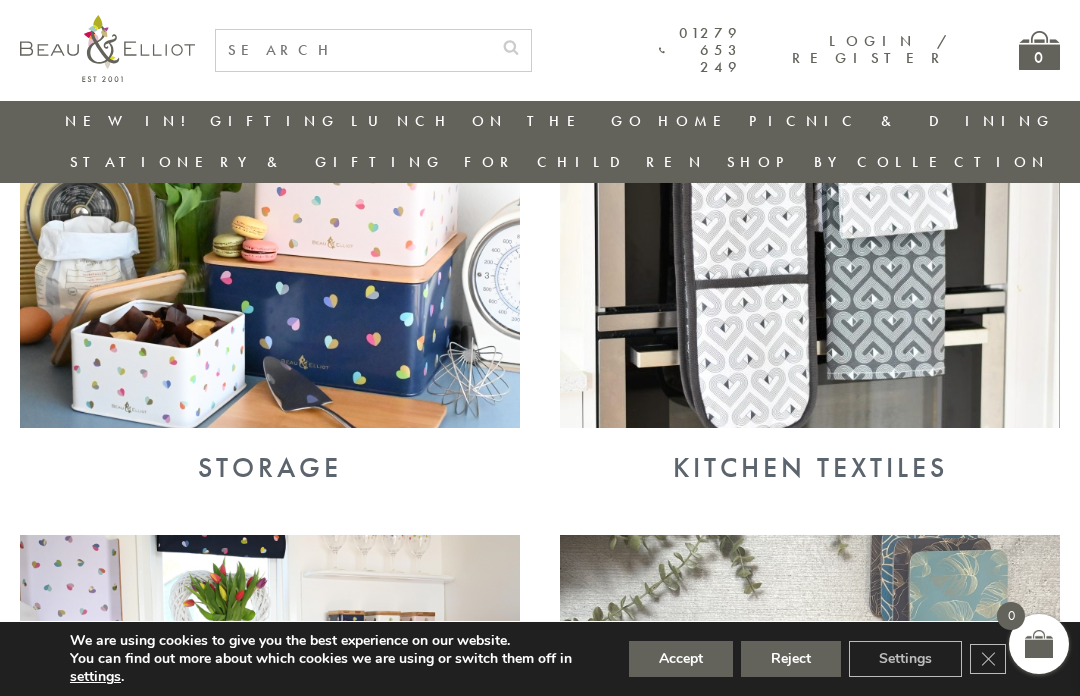 click on "Accept" at bounding box center [681, 659] 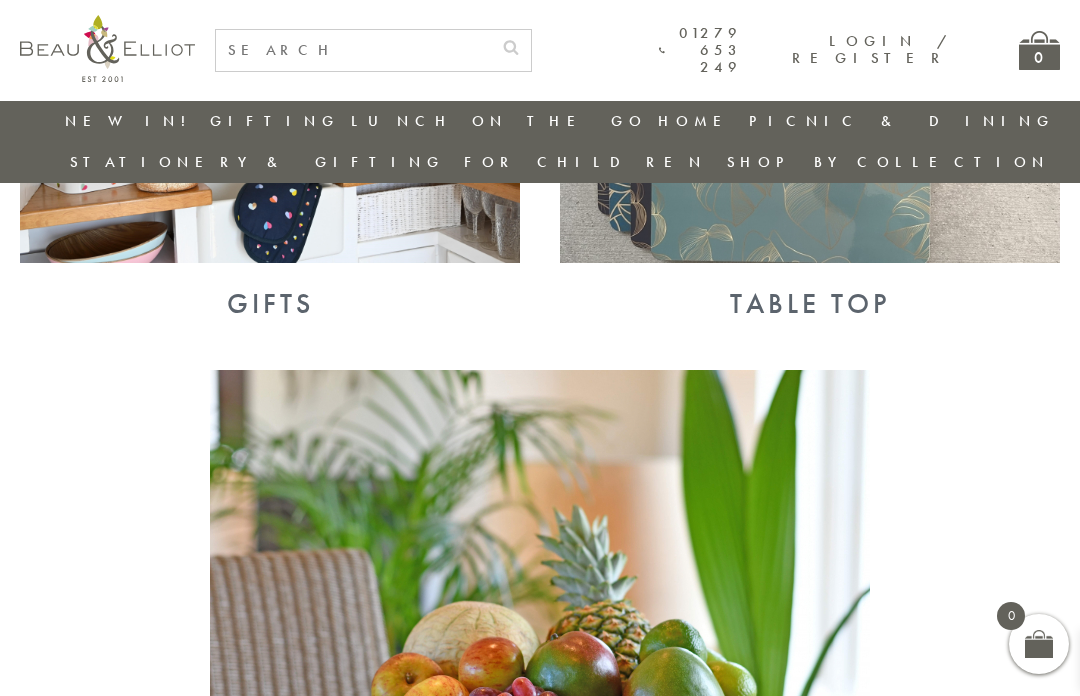 scroll, scrollTop: 1488, scrollLeft: 20, axis: both 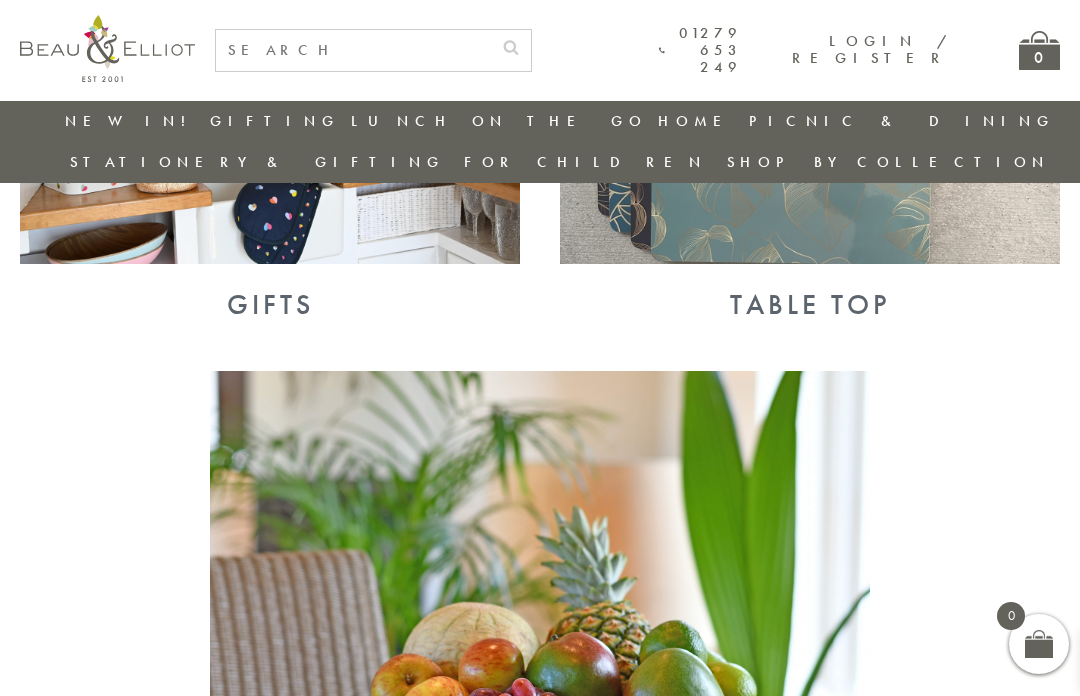 click on "Kitchen Accessories" at bounding box center [540, 639] 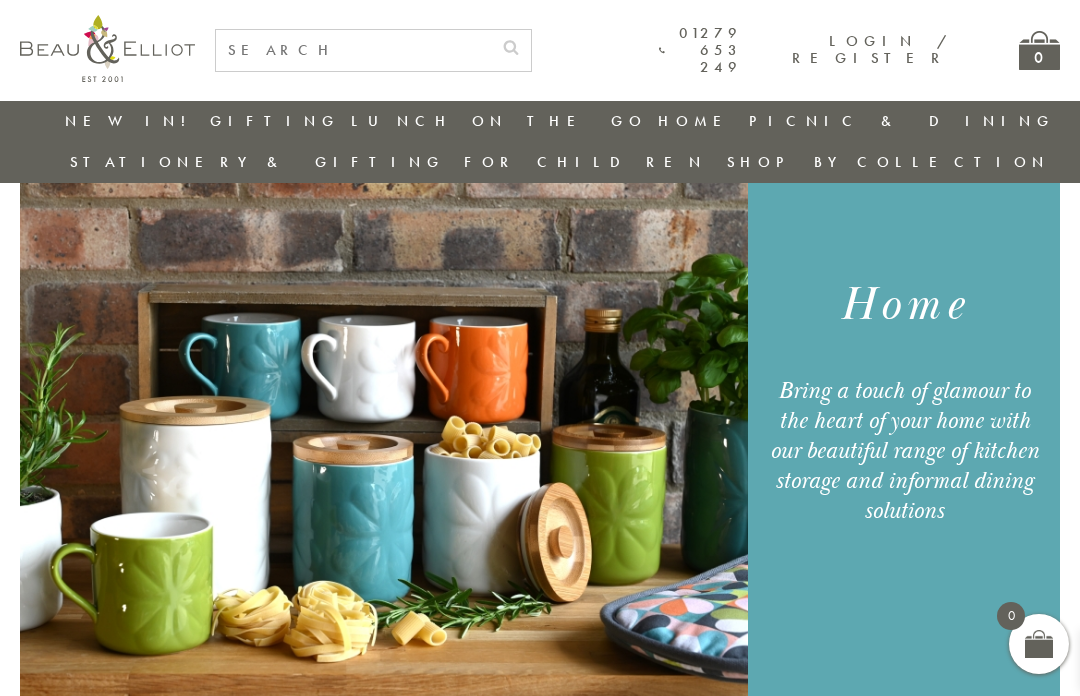 scroll, scrollTop: 133, scrollLeft: 20, axis: both 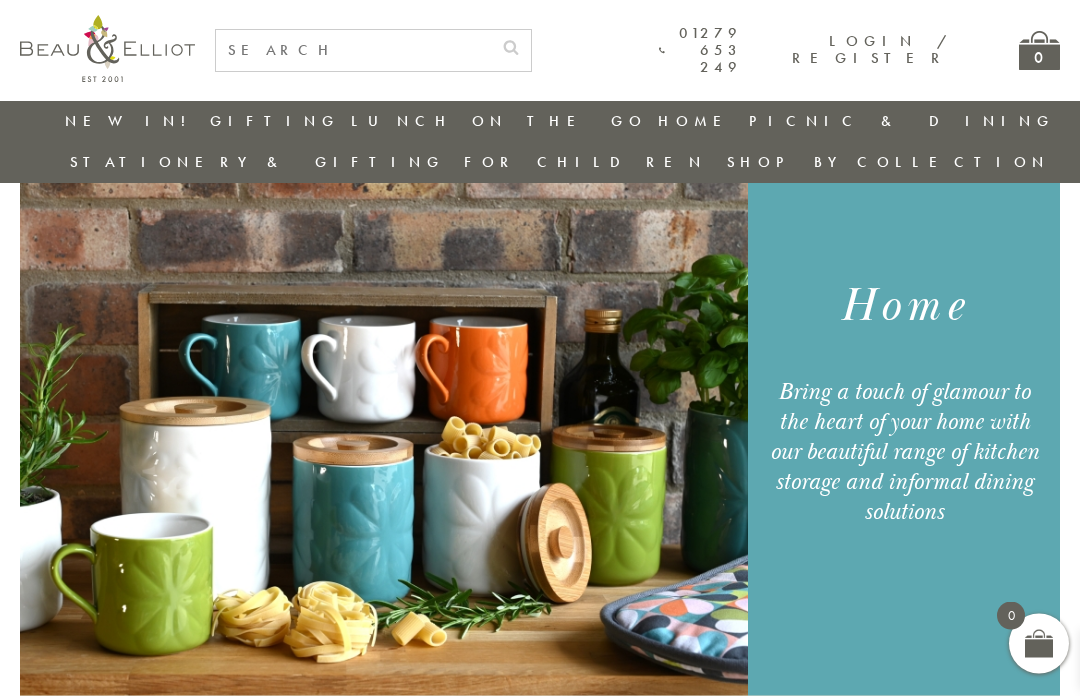 click on "Home
Bring a touch of glamour to the heart of your home with our beautiful range of kitchen storage and informal dining solutions" at bounding box center (904, 400) 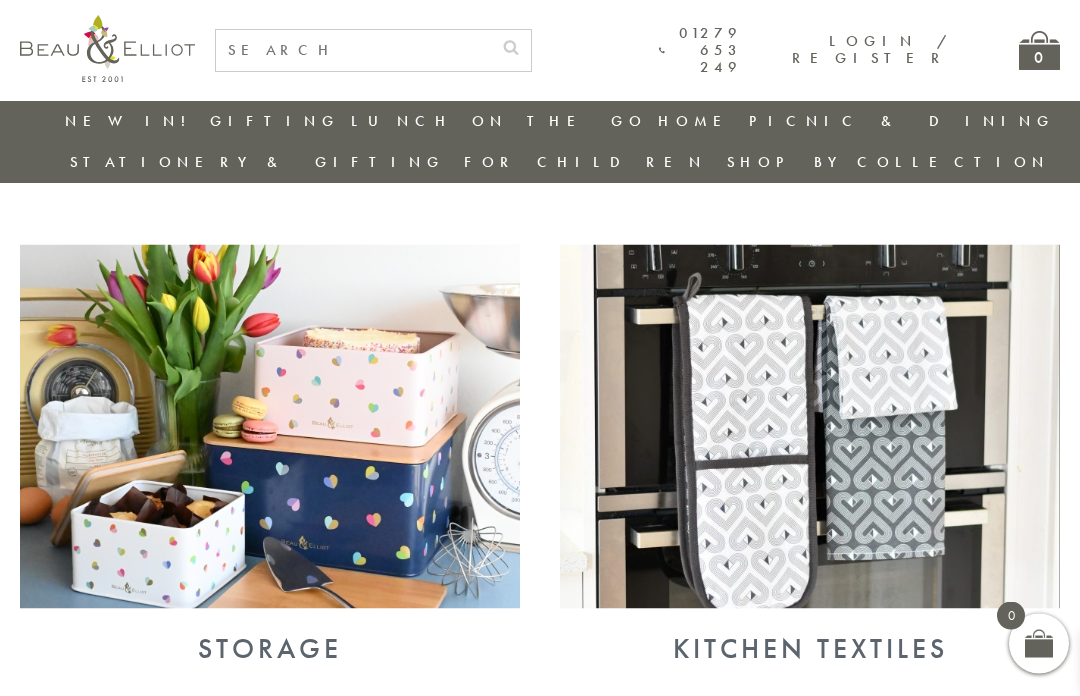 scroll, scrollTop: 675, scrollLeft: 20, axis: both 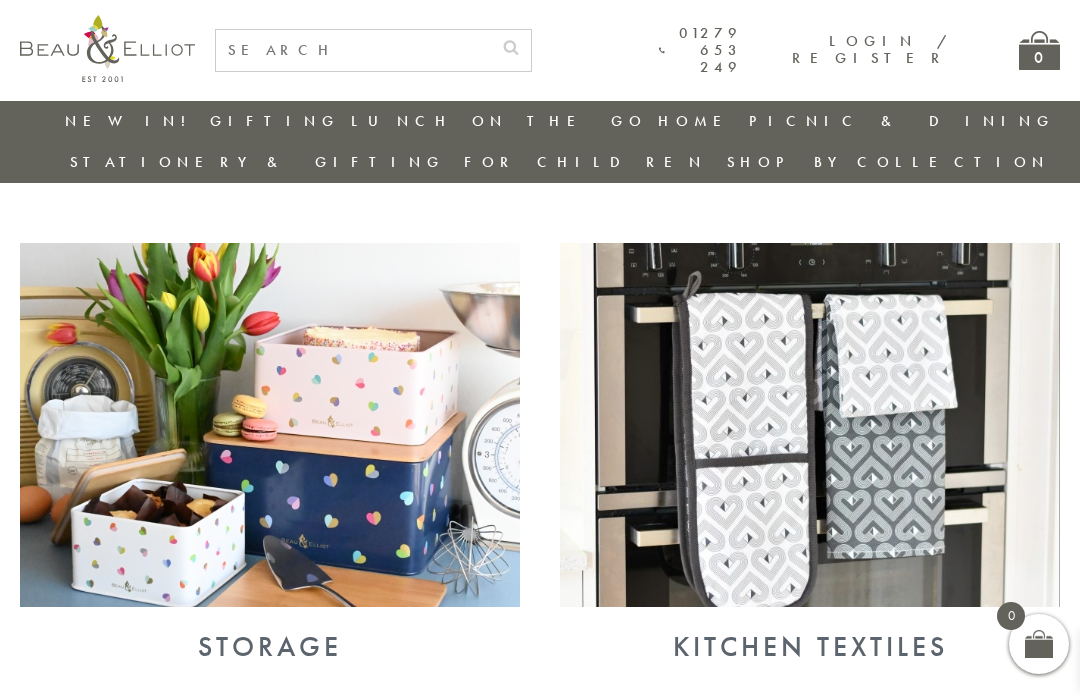 click on "Storage" at bounding box center (270, 647) 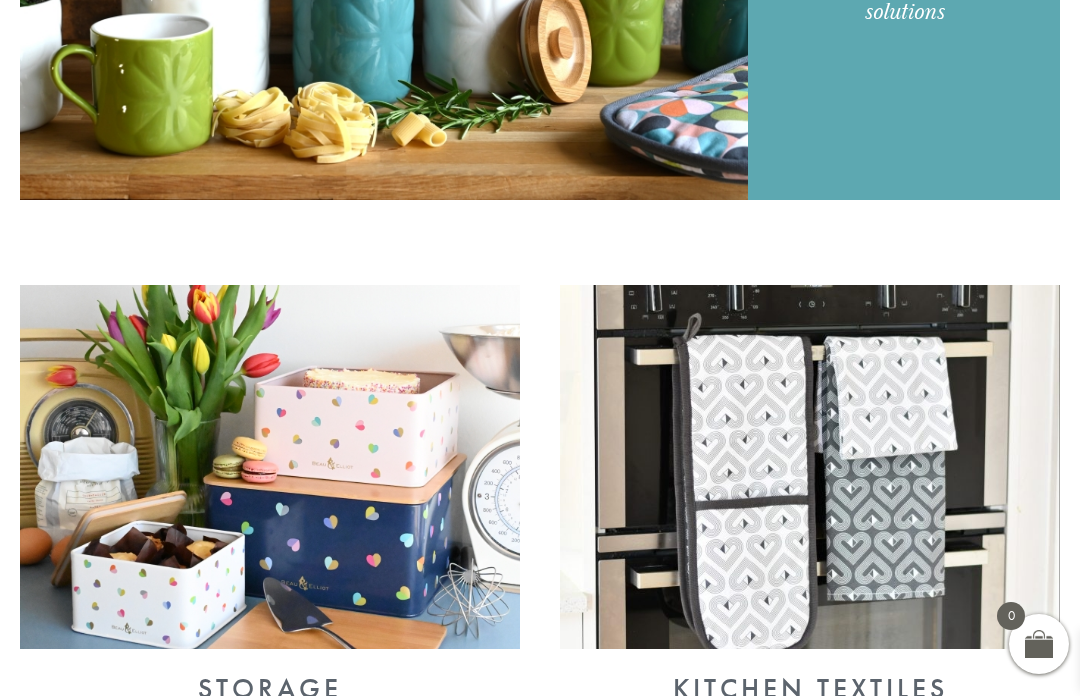 scroll, scrollTop: 745, scrollLeft: 20, axis: both 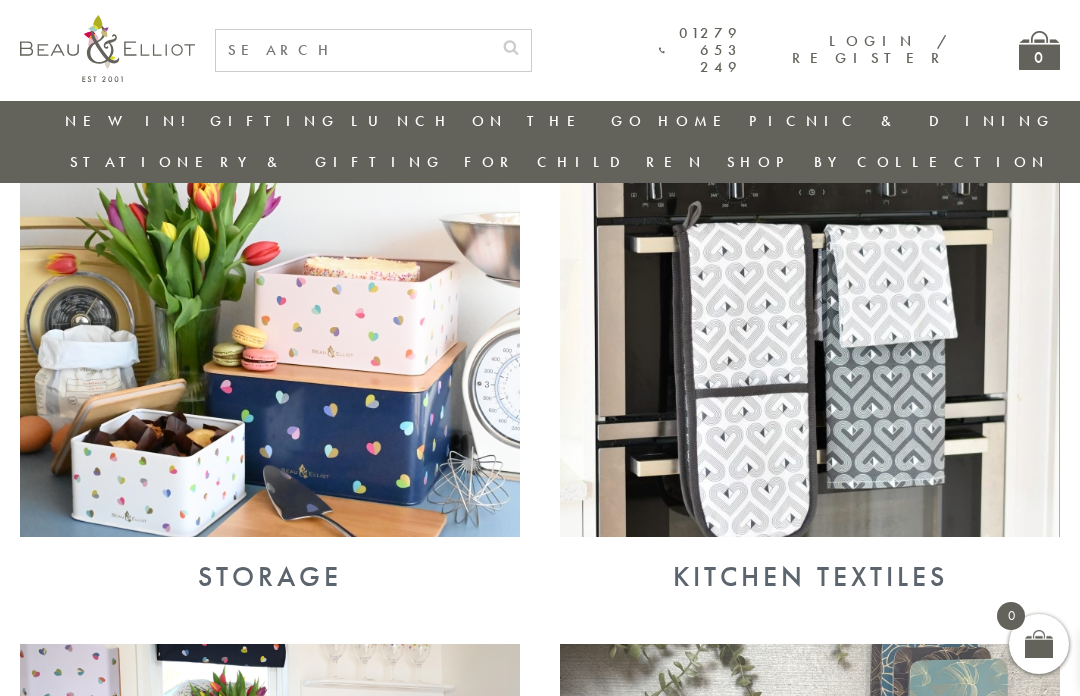 click on "Kitchen Textiles" at bounding box center [810, 577] 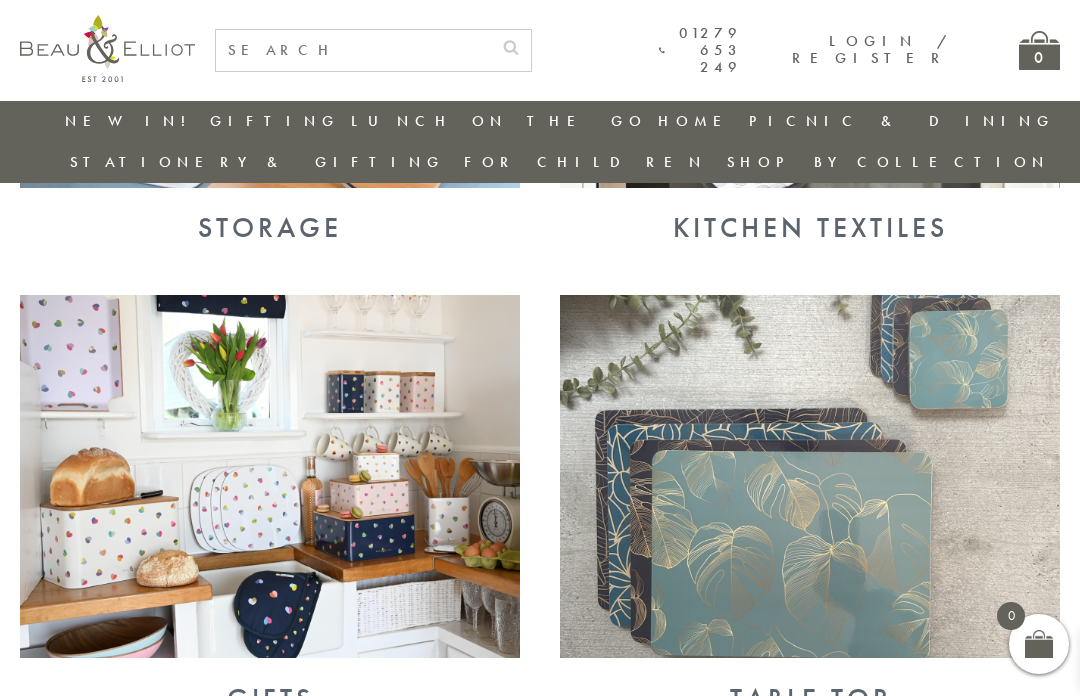 scroll, scrollTop: 1095, scrollLeft: 20, axis: both 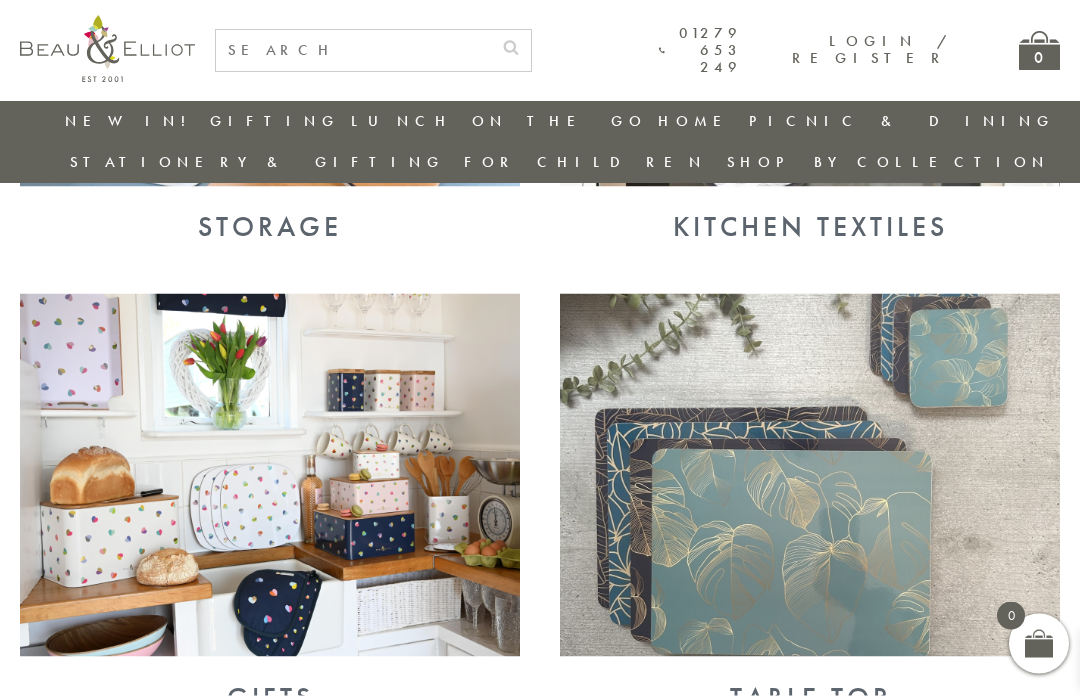 click on "Gifts" at bounding box center [270, 698] 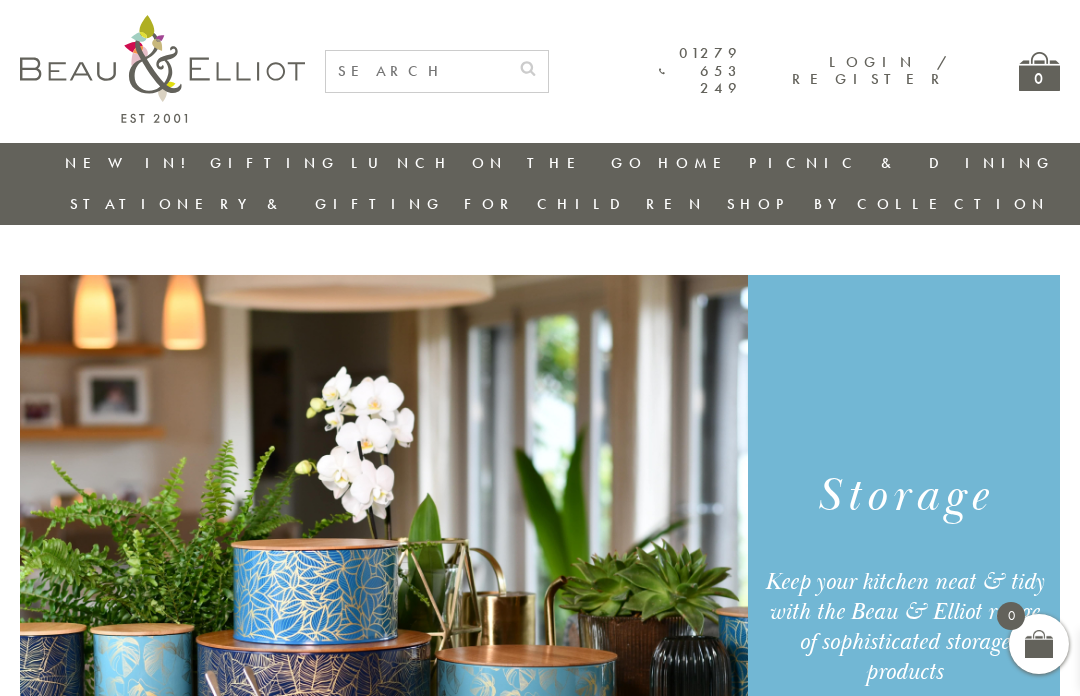 scroll, scrollTop: 0, scrollLeft: 0, axis: both 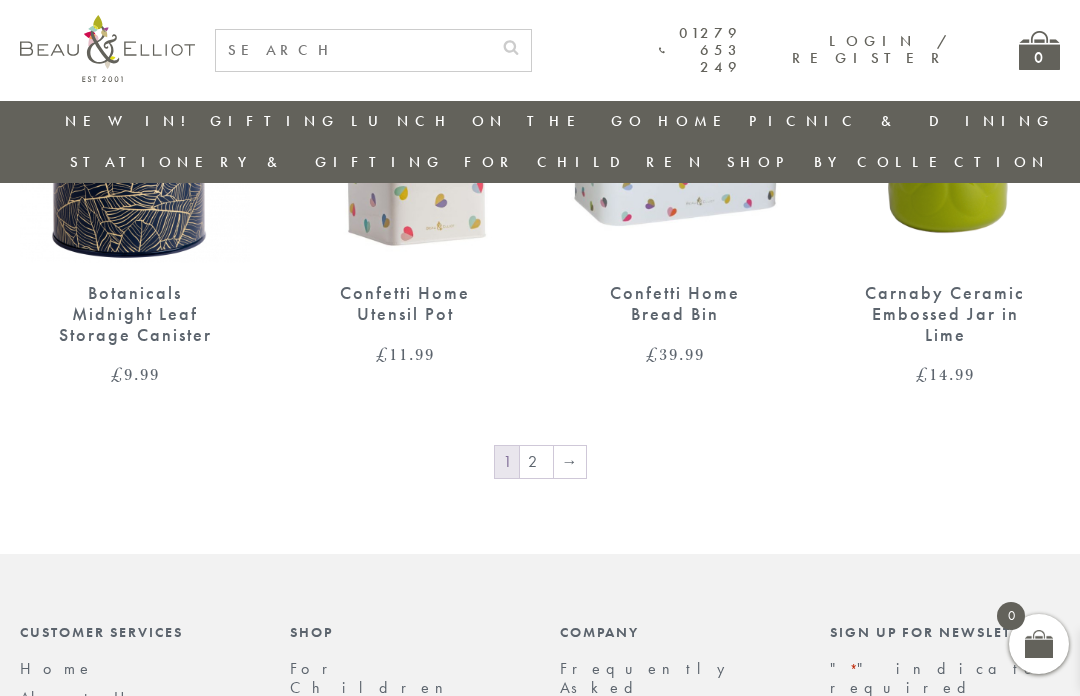 click on "→" at bounding box center (570, 462) 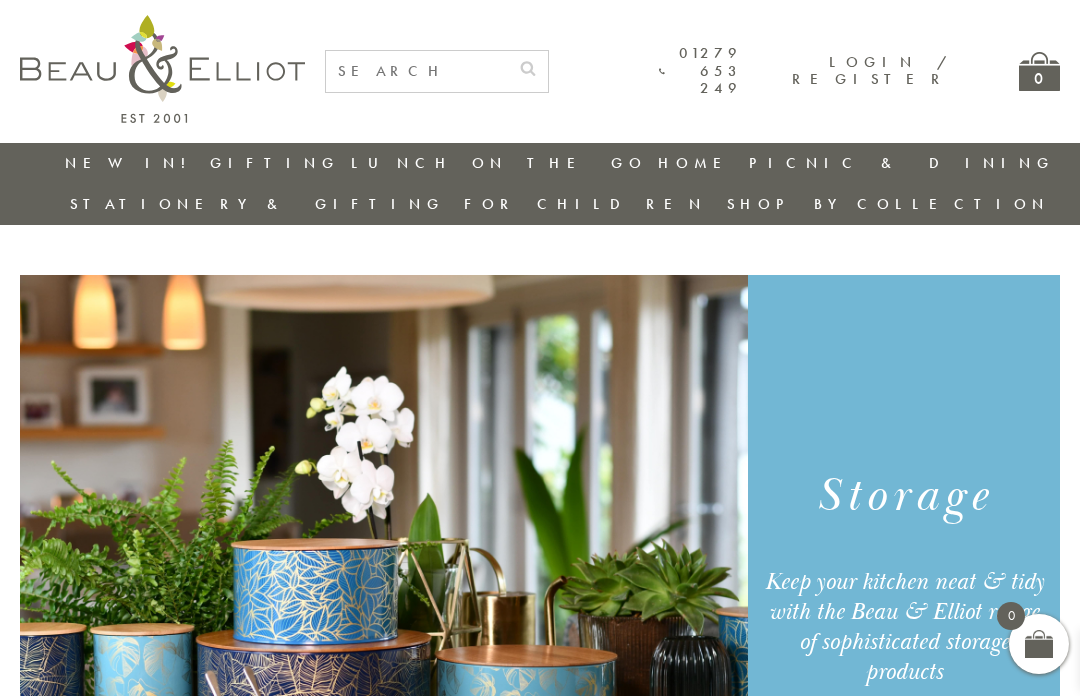 scroll, scrollTop: 0, scrollLeft: 0, axis: both 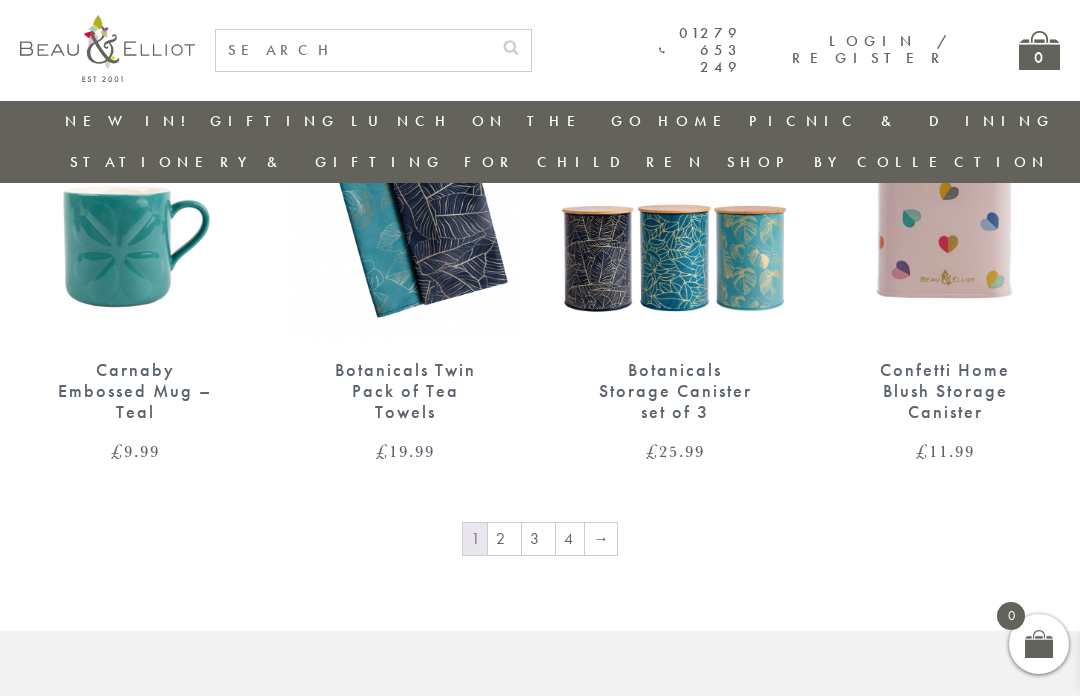 click on "→" at bounding box center [601, 539] 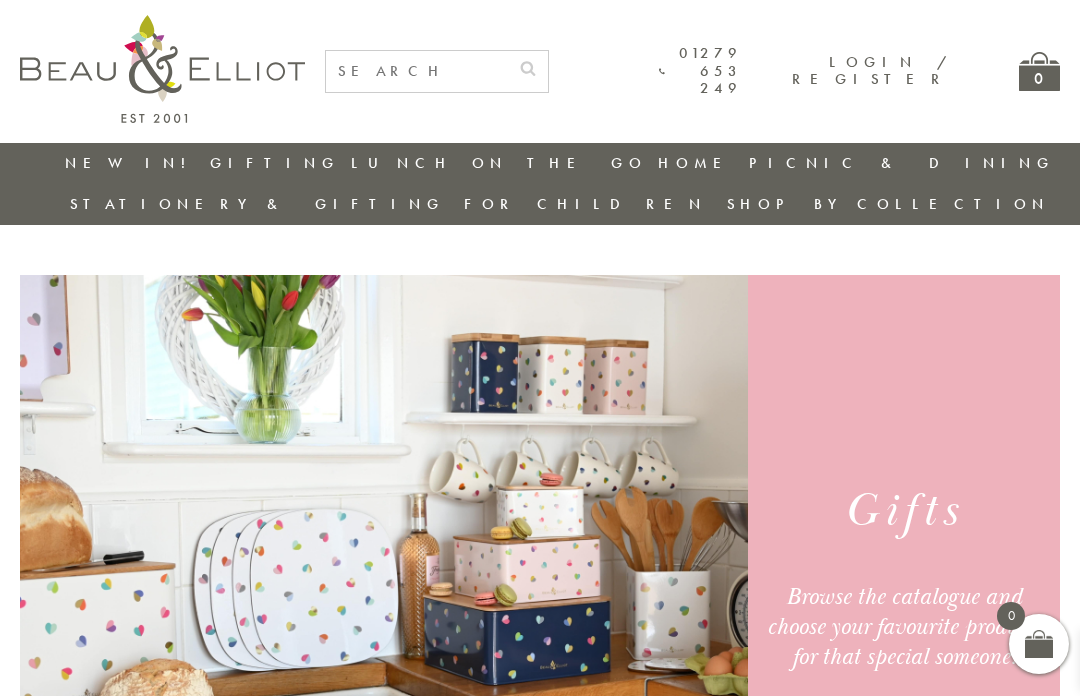 scroll, scrollTop: 0, scrollLeft: 0, axis: both 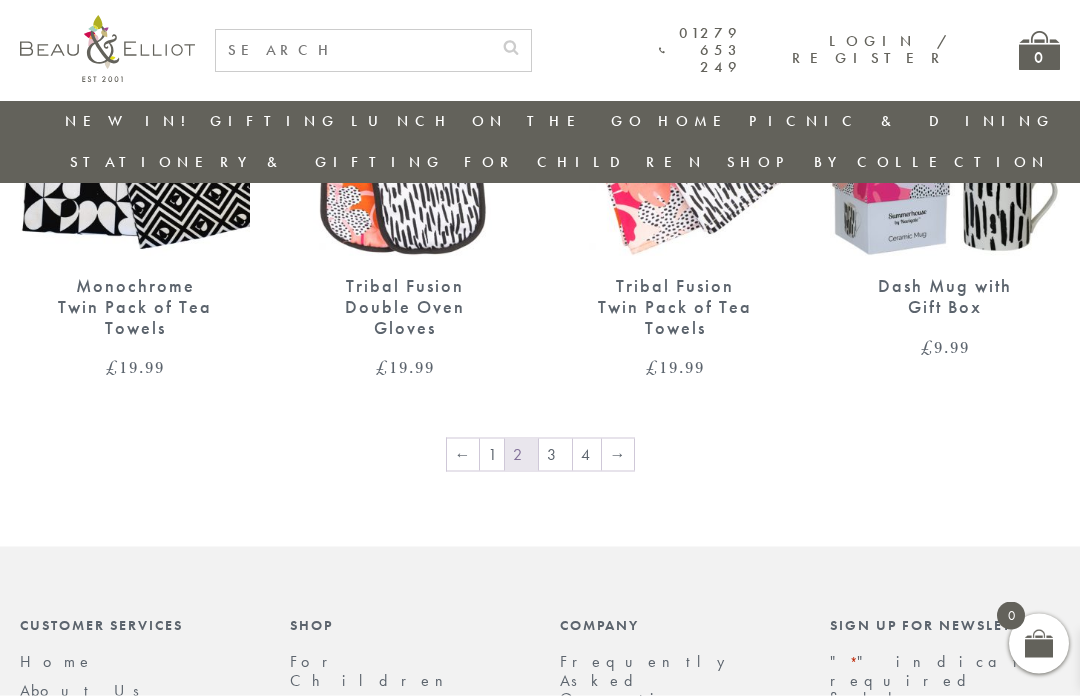 click on "→" at bounding box center (618, 455) 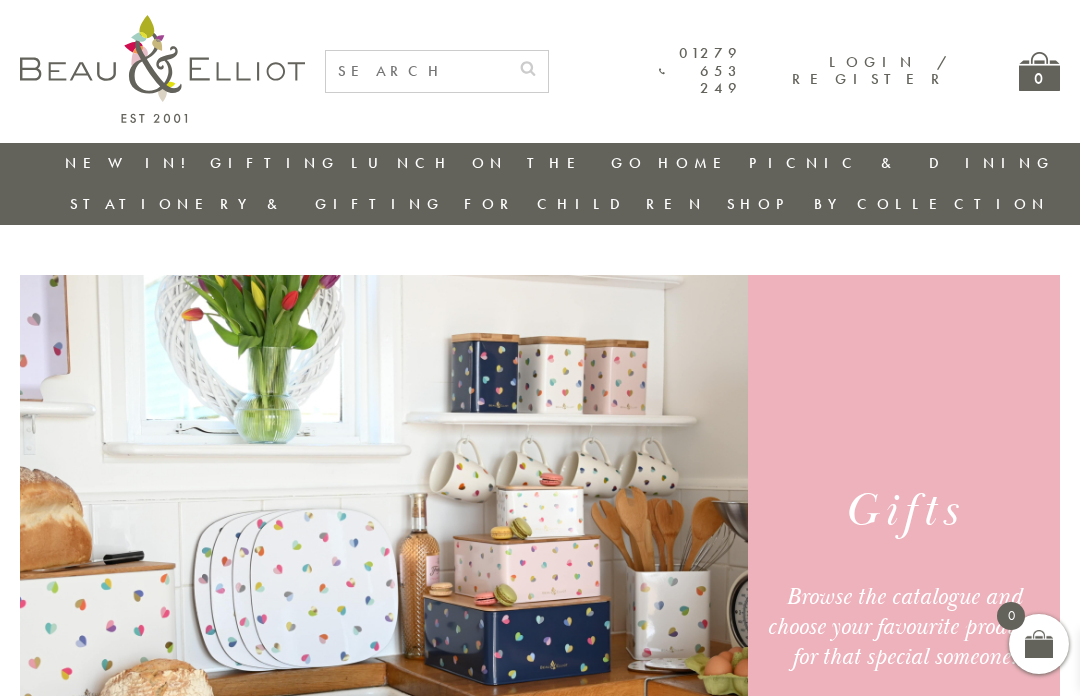 scroll, scrollTop: 0, scrollLeft: 0, axis: both 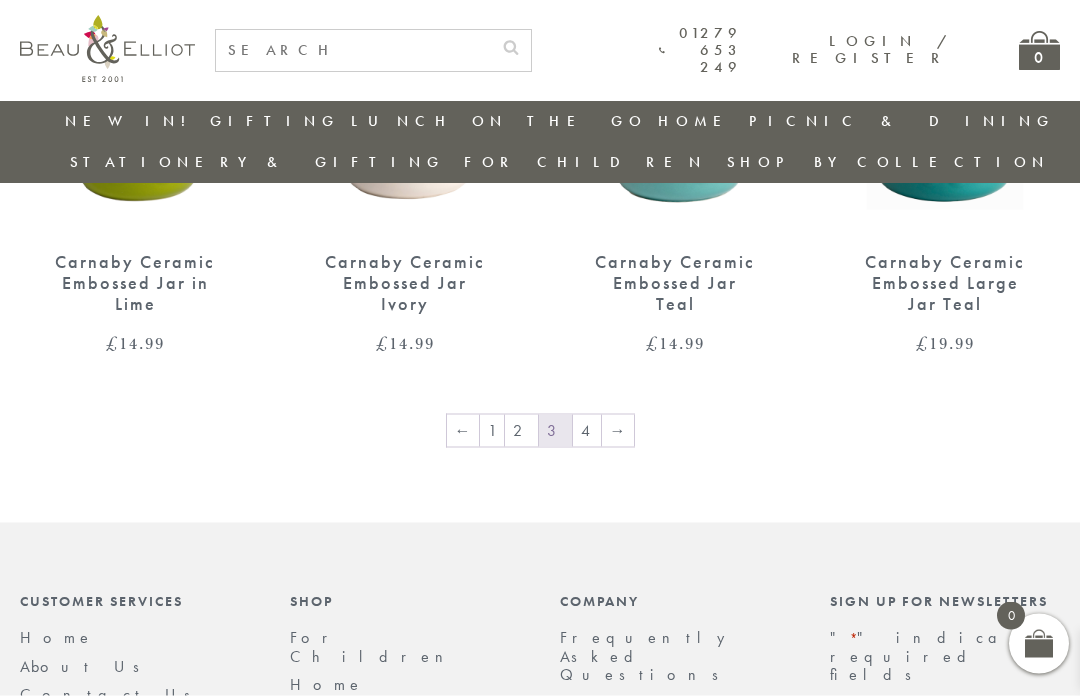 click on "→" at bounding box center (618, 431) 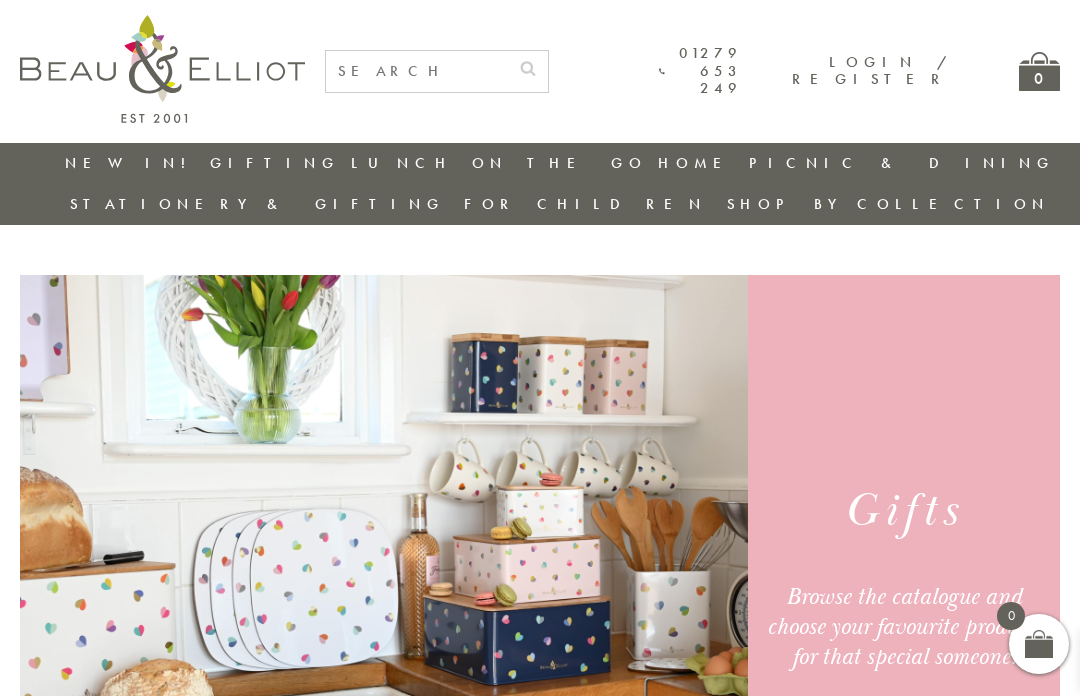 scroll, scrollTop: 0, scrollLeft: 0, axis: both 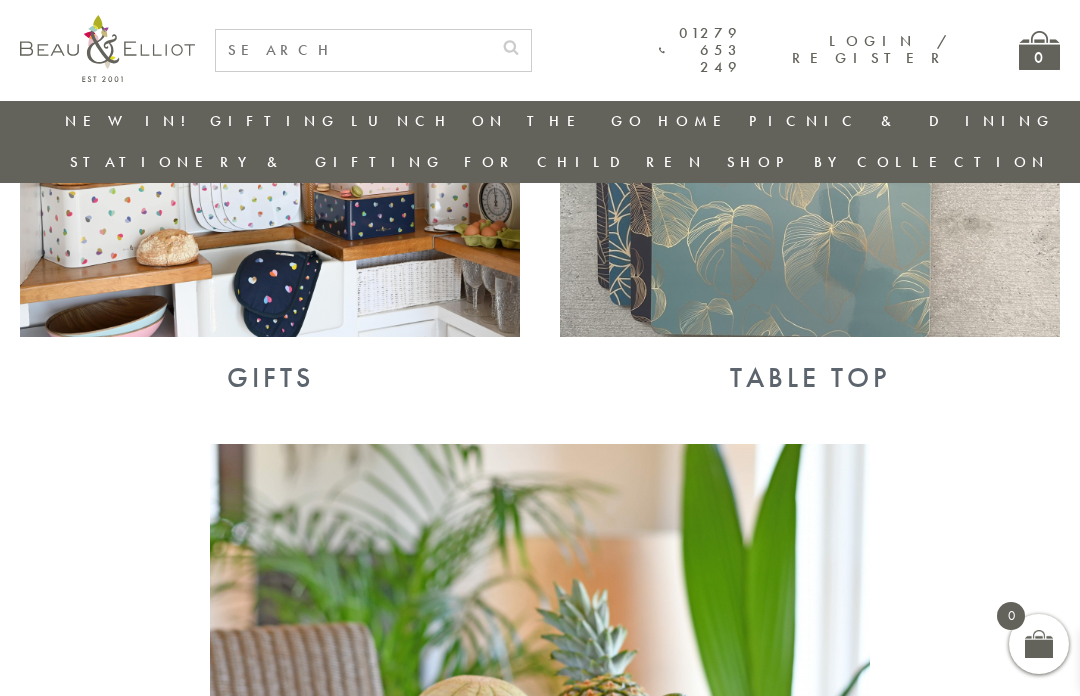 click on "Table Top" at bounding box center (810, 378) 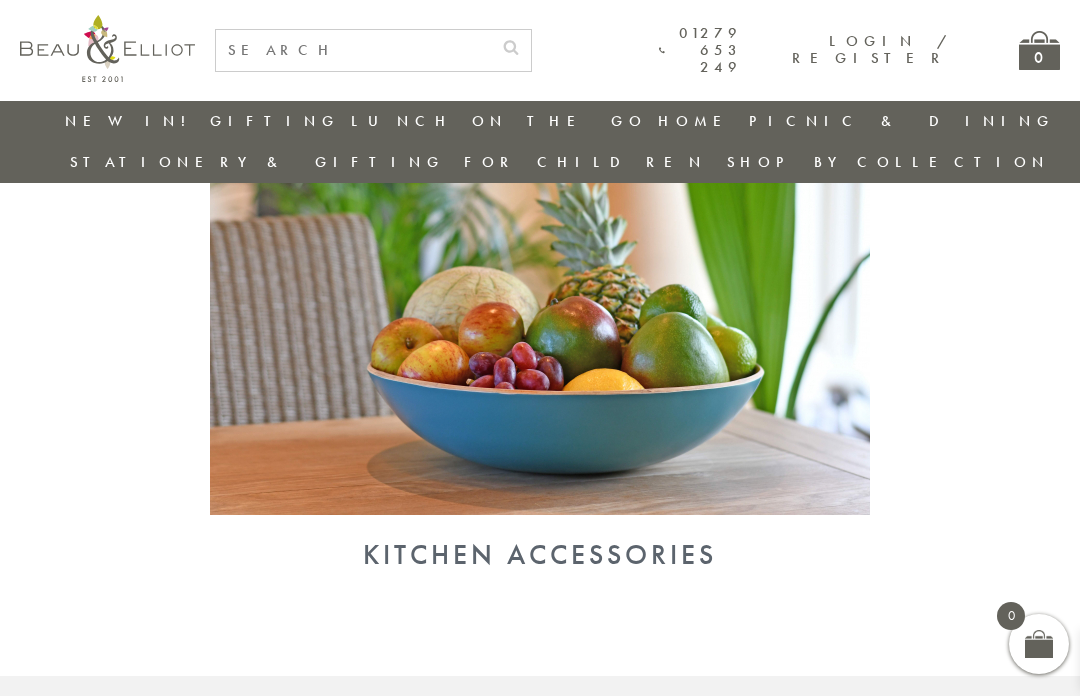 scroll, scrollTop: 1830, scrollLeft: 20, axis: both 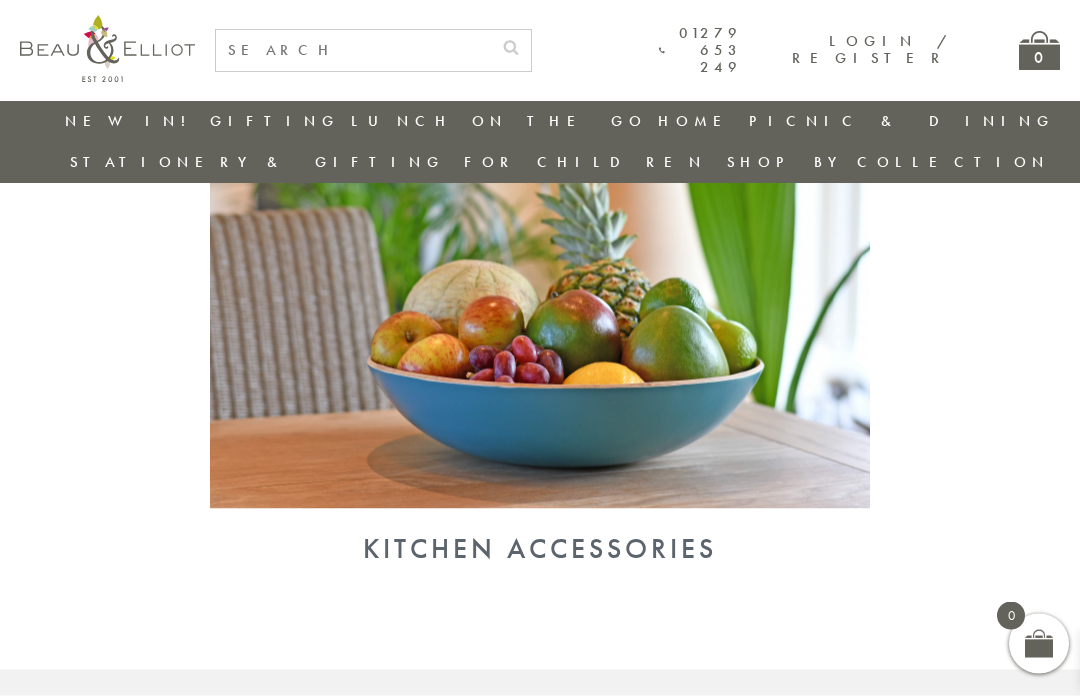 click on "Kitchen Accessories" at bounding box center [540, 549] 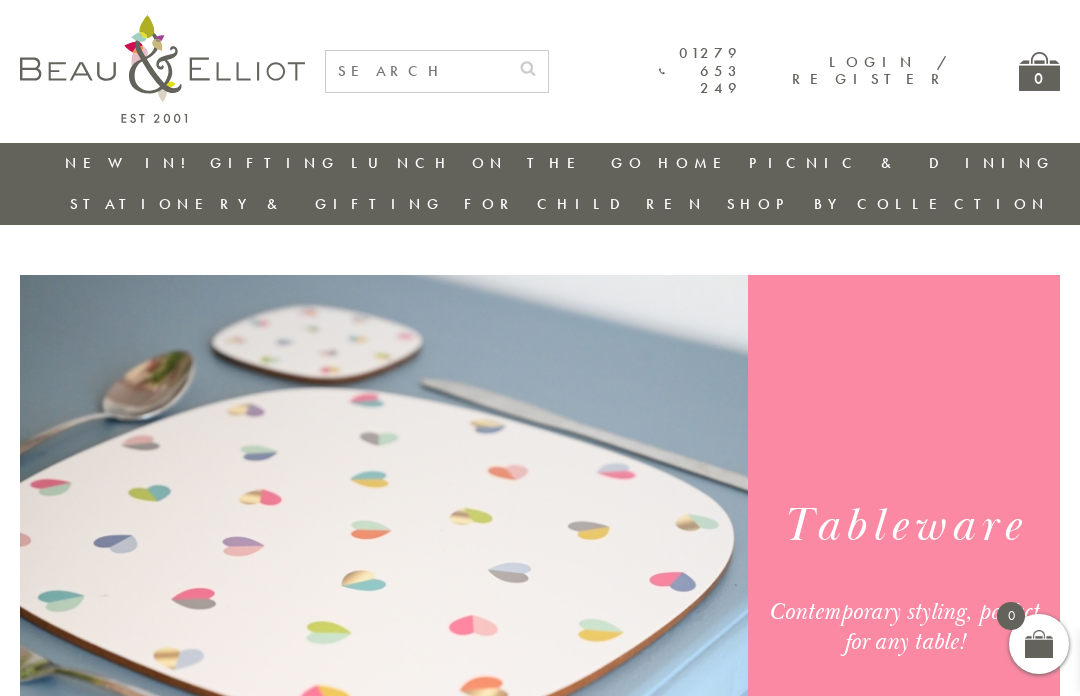 scroll, scrollTop: 0, scrollLeft: 0, axis: both 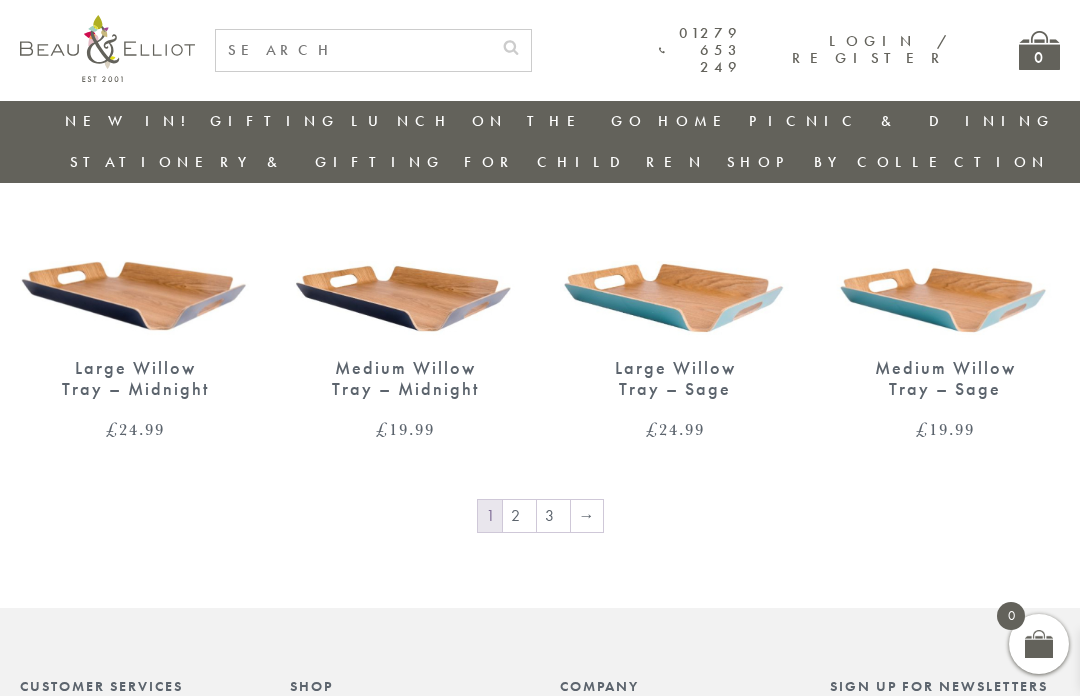 click on "→" at bounding box center (587, 516) 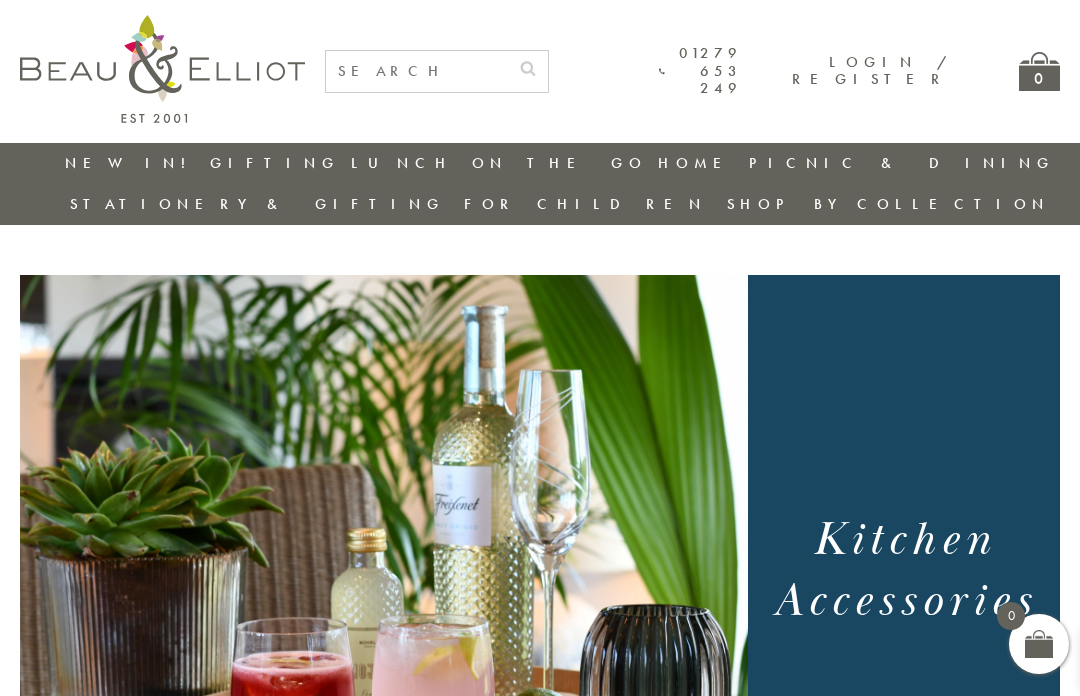 scroll, scrollTop: 0, scrollLeft: 0, axis: both 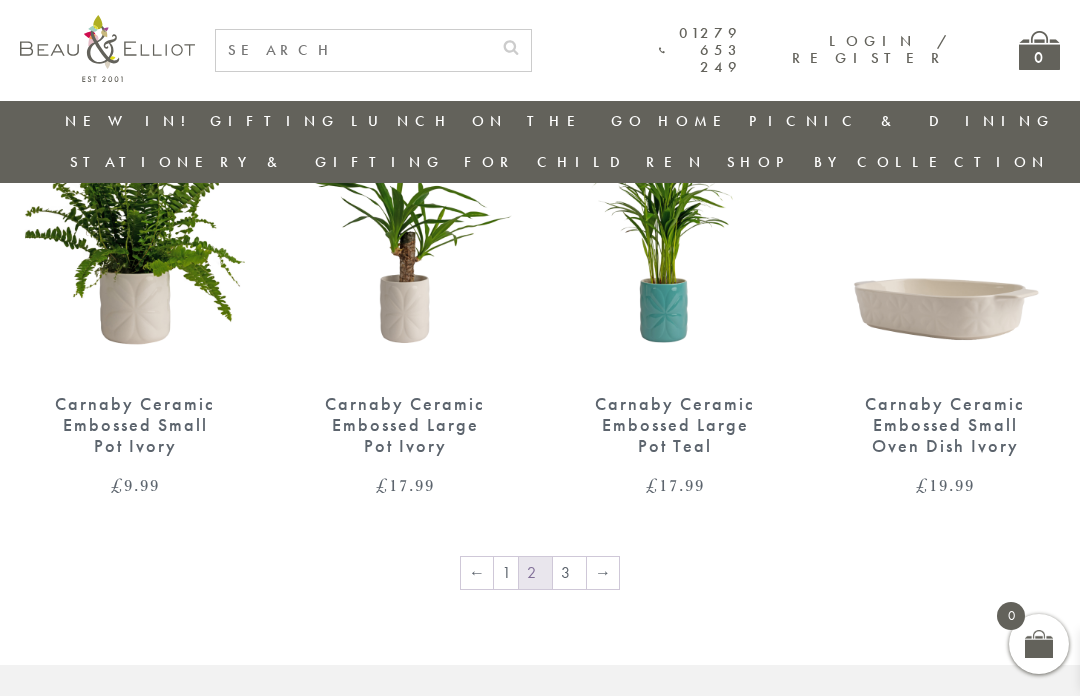 click on "→" at bounding box center [603, 573] 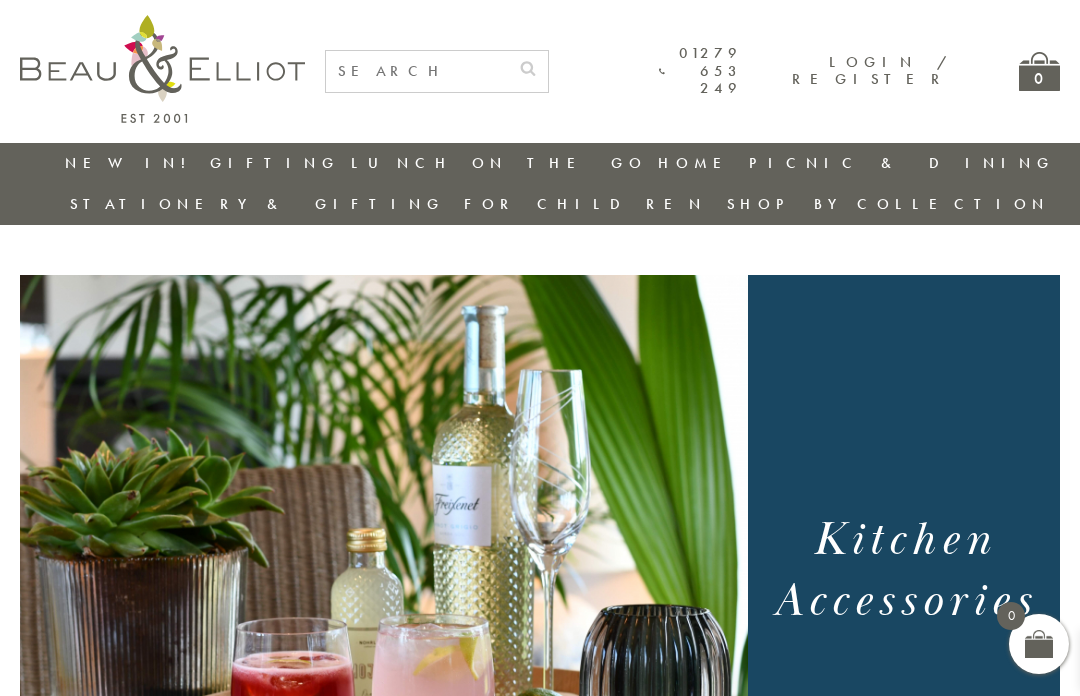 scroll, scrollTop: 0, scrollLeft: 0, axis: both 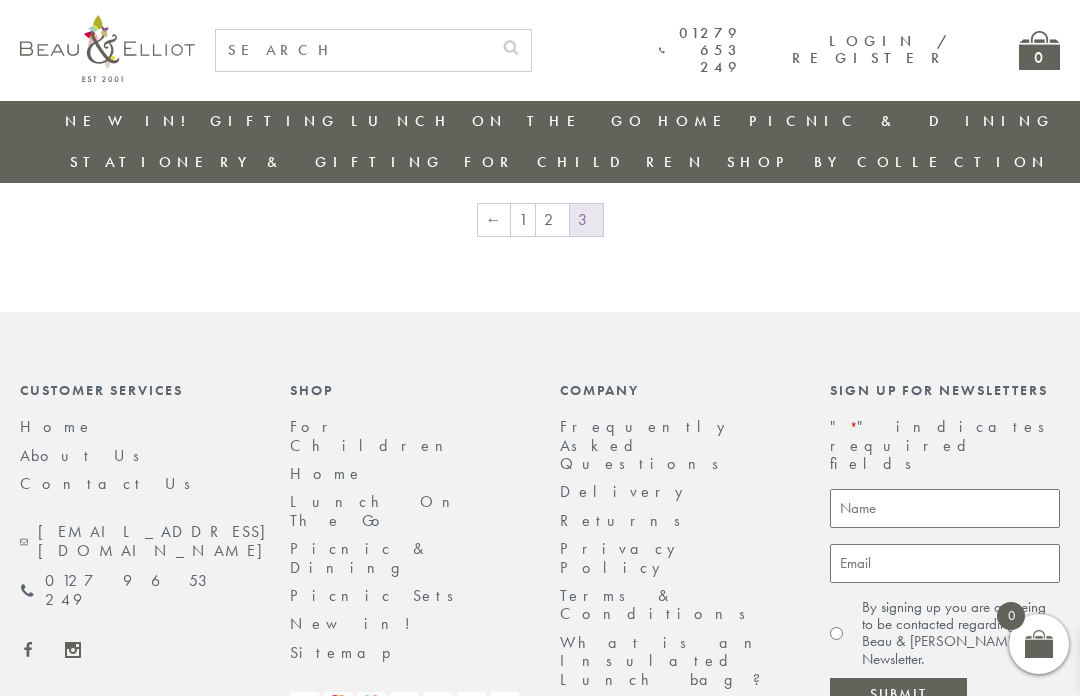 click on "For Children" at bounding box center [374, 435] 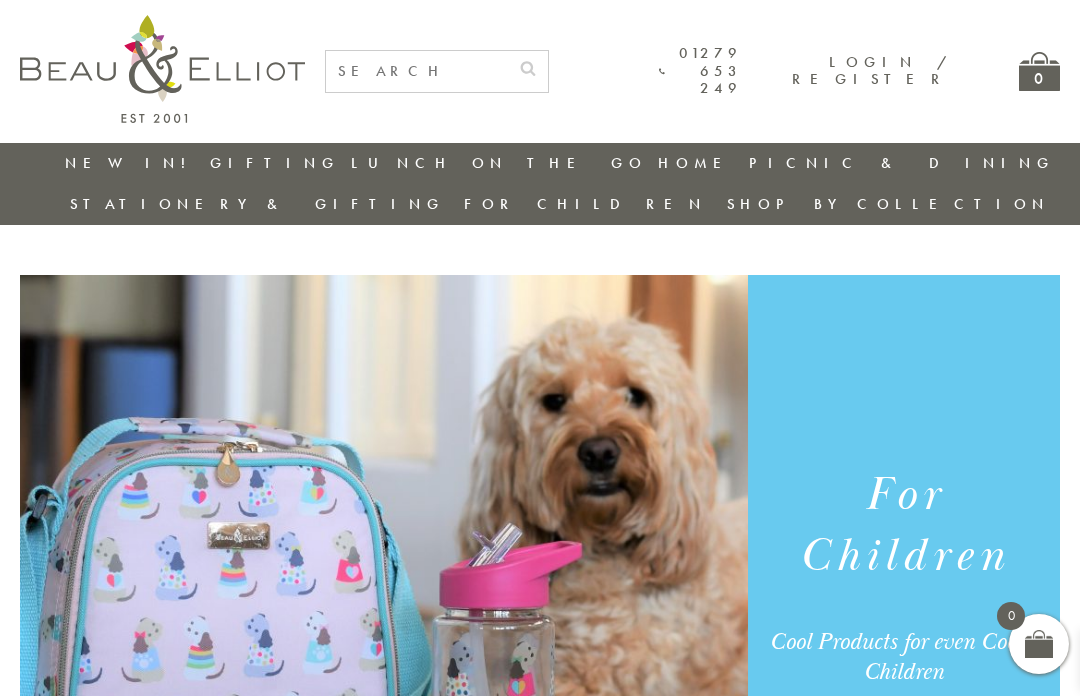 scroll, scrollTop: 0, scrollLeft: 0, axis: both 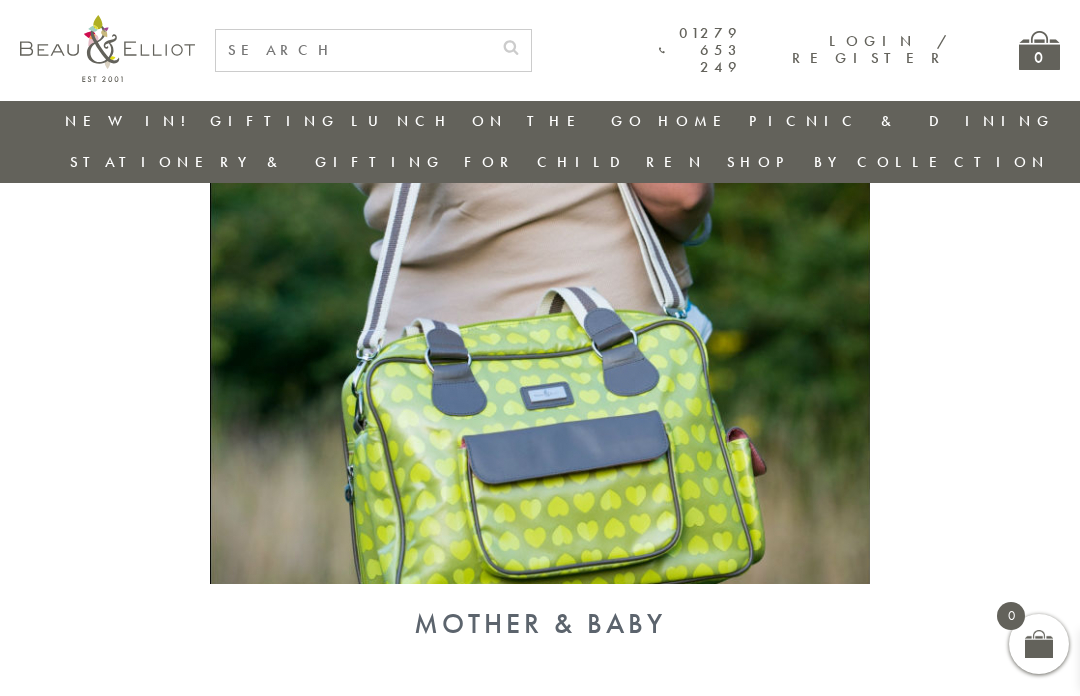 click on "Mother & Baby" at bounding box center [540, 624] 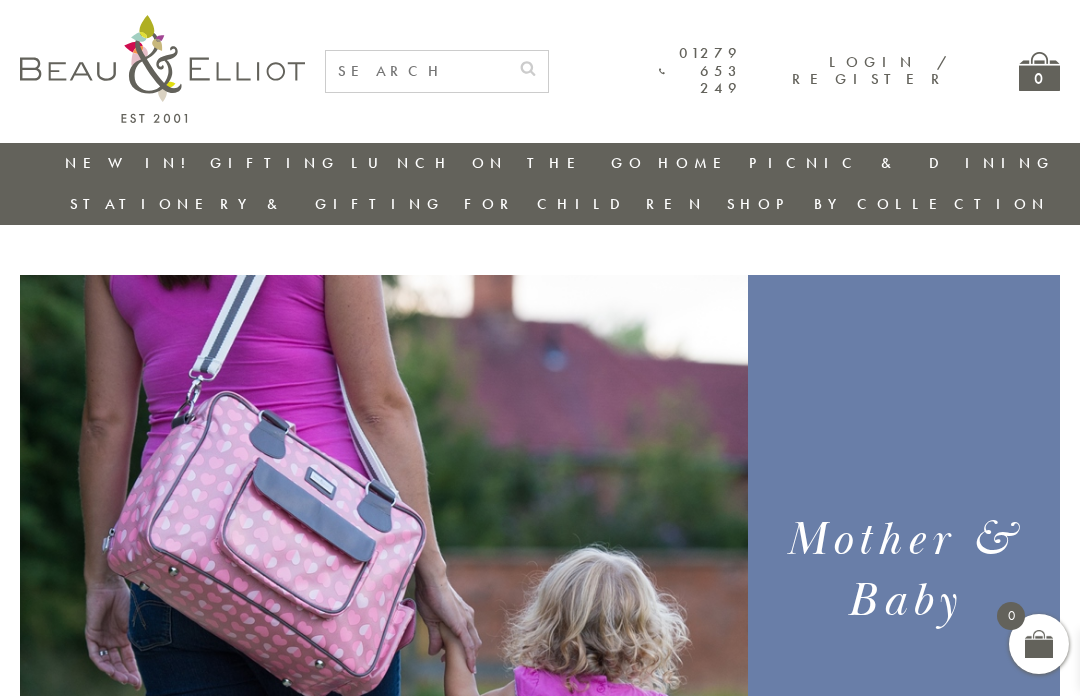 scroll, scrollTop: 0, scrollLeft: 0, axis: both 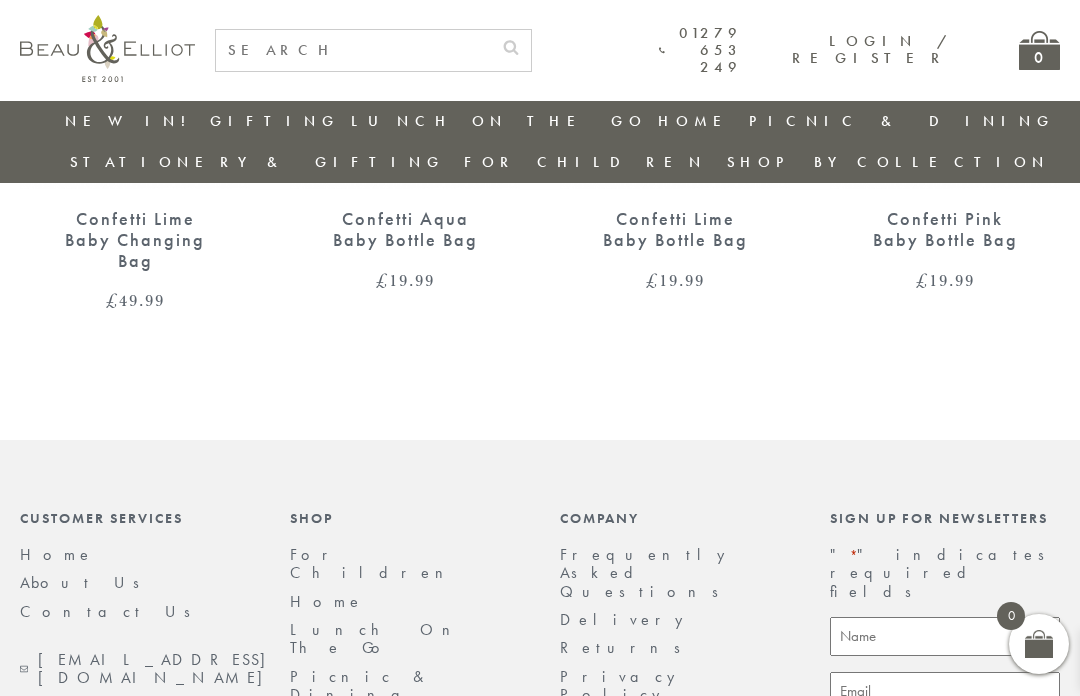 click on "New in!" at bounding box center (357, 751) 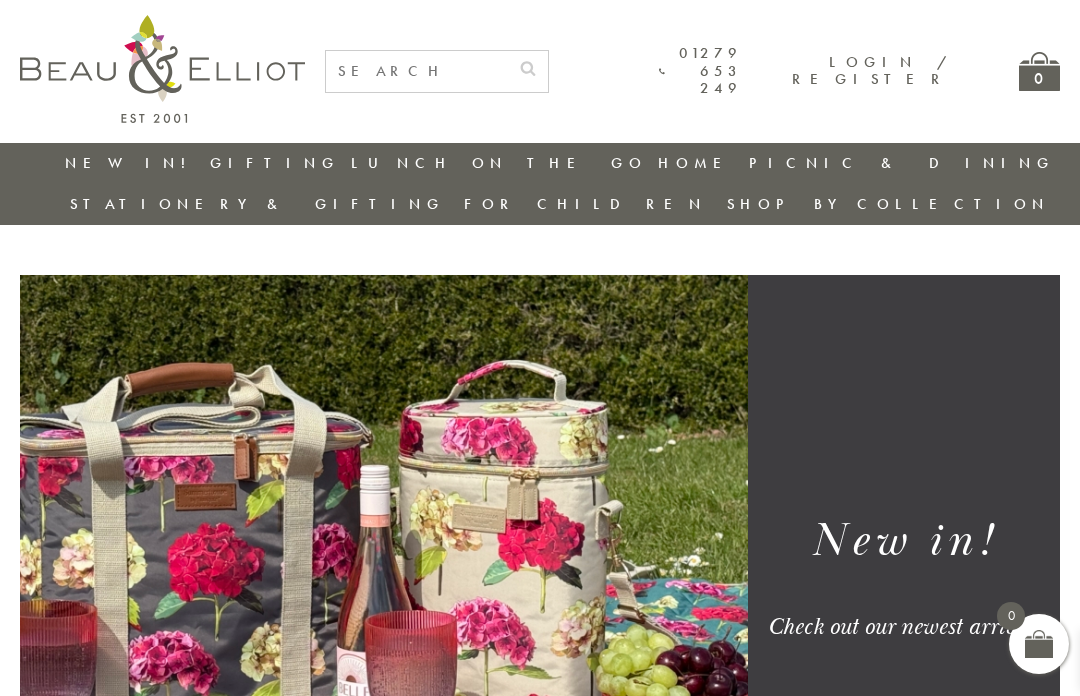 scroll, scrollTop: 0, scrollLeft: 0, axis: both 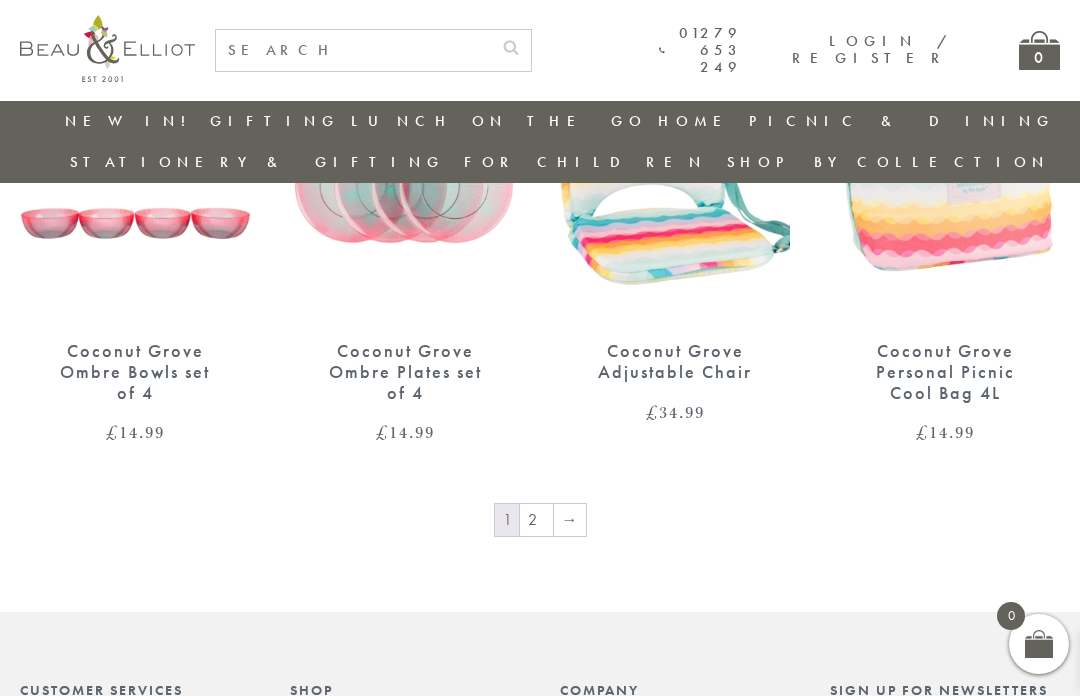 click on "→" at bounding box center [570, 520] 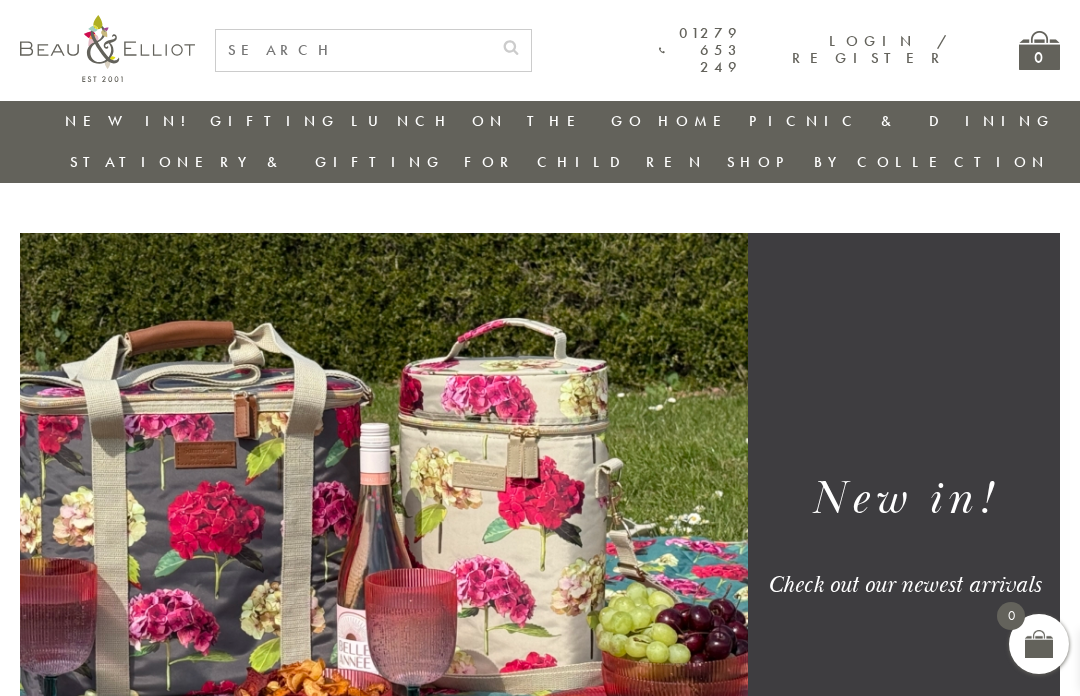 scroll, scrollTop: 2999, scrollLeft: 6, axis: both 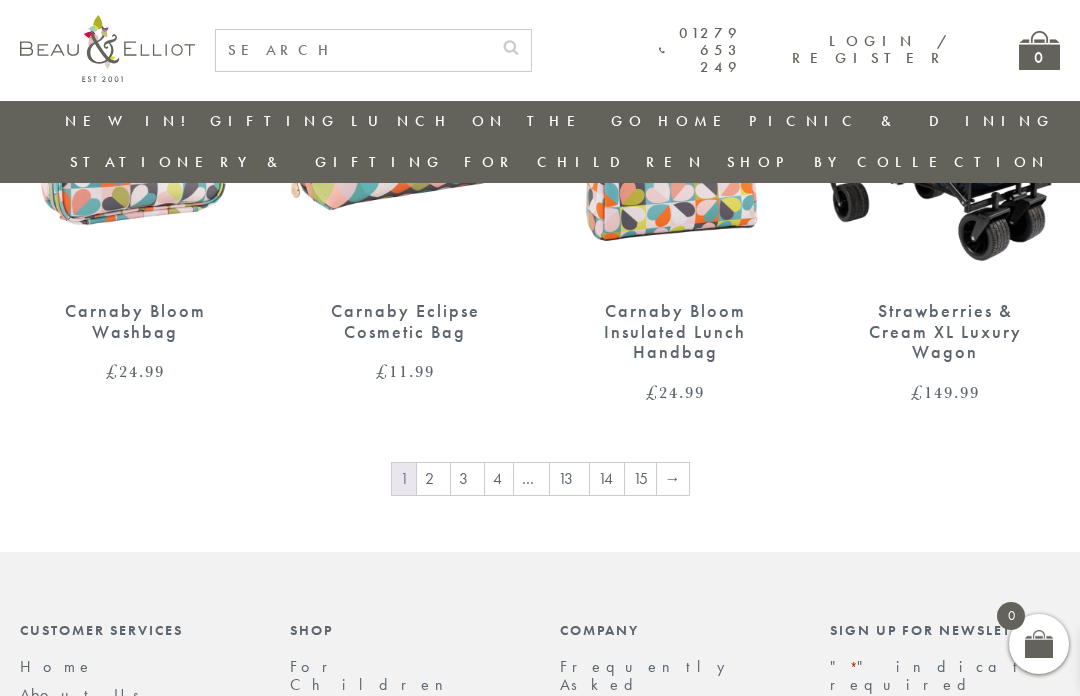 click on "→" at bounding box center [673, 479] 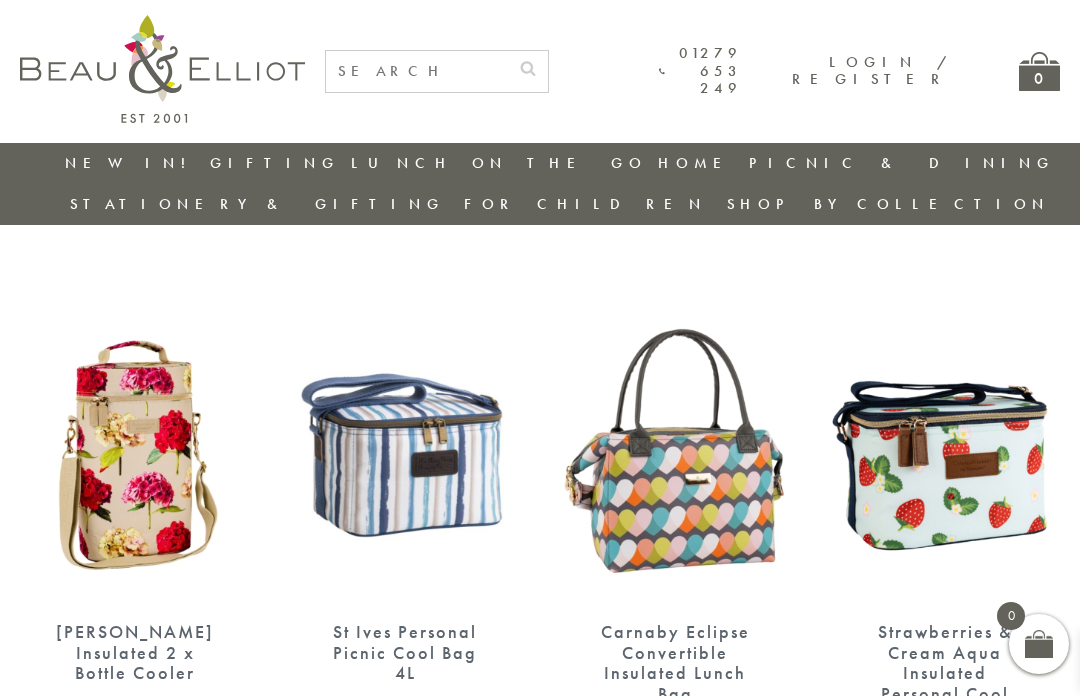 scroll, scrollTop: 0, scrollLeft: 0, axis: both 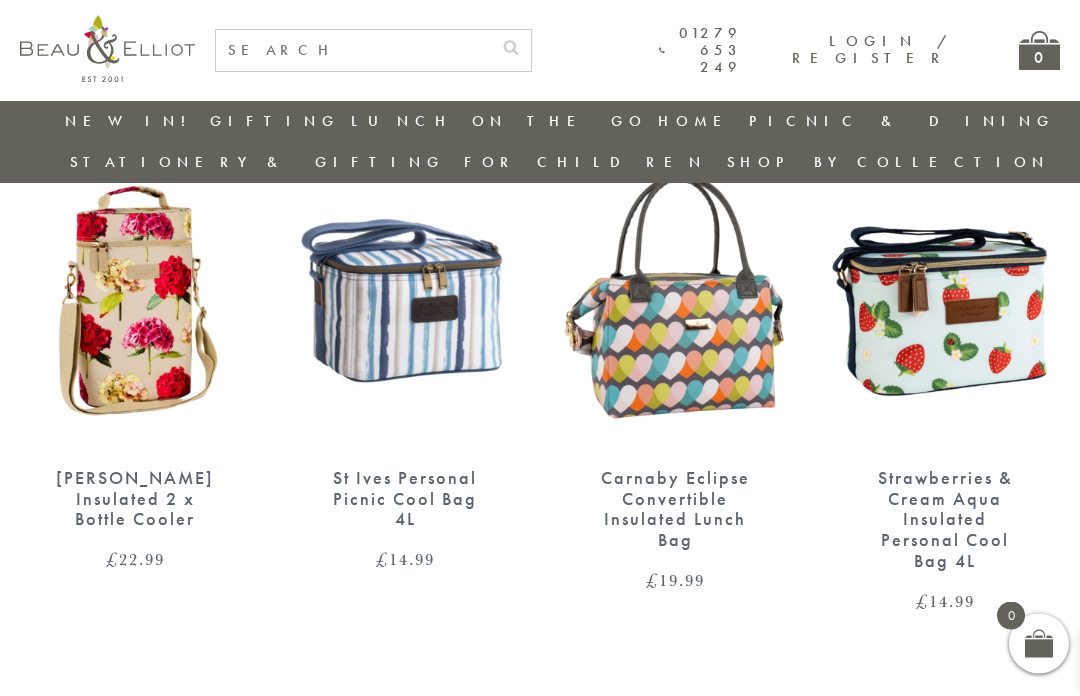 click on "Carnaby Eclipse Convertible Insulated Lunch Bag" at bounding box center [675, 509] 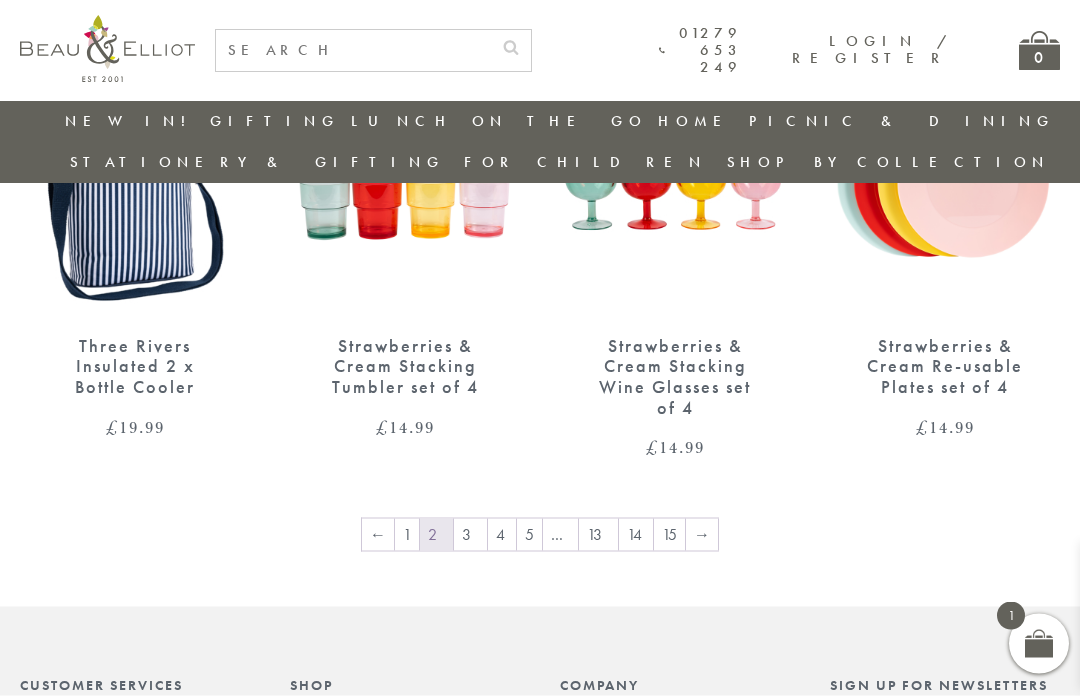 scroll, scrollTop: 2361, scrollLeft: 0, axis: vertical 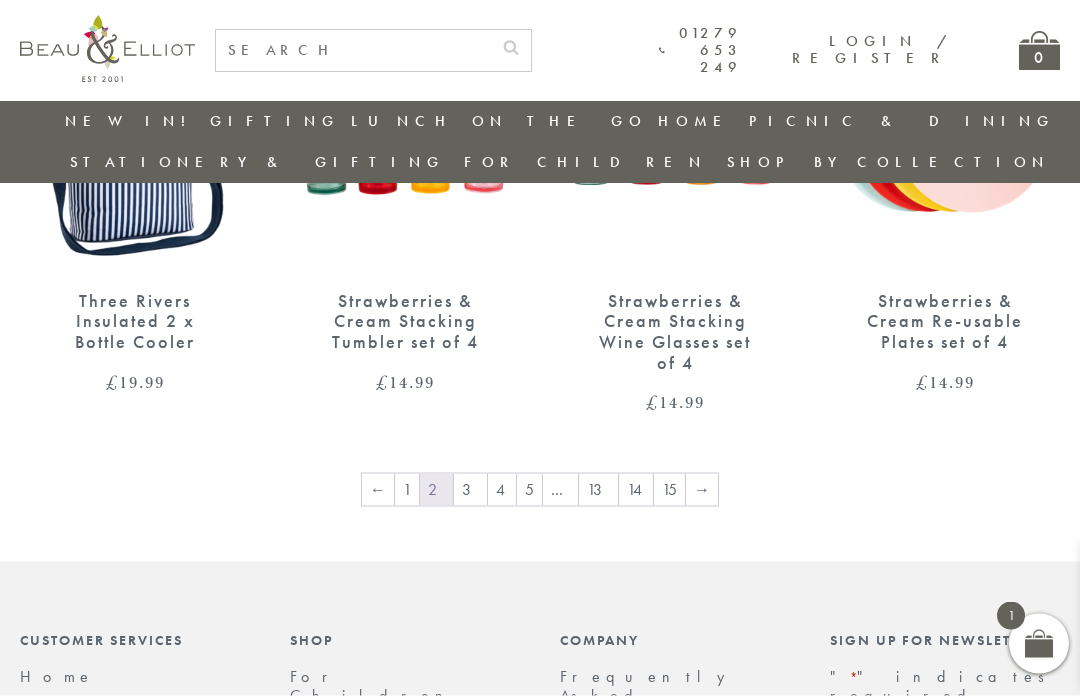 click on "→" at bounding box center [702, 490] 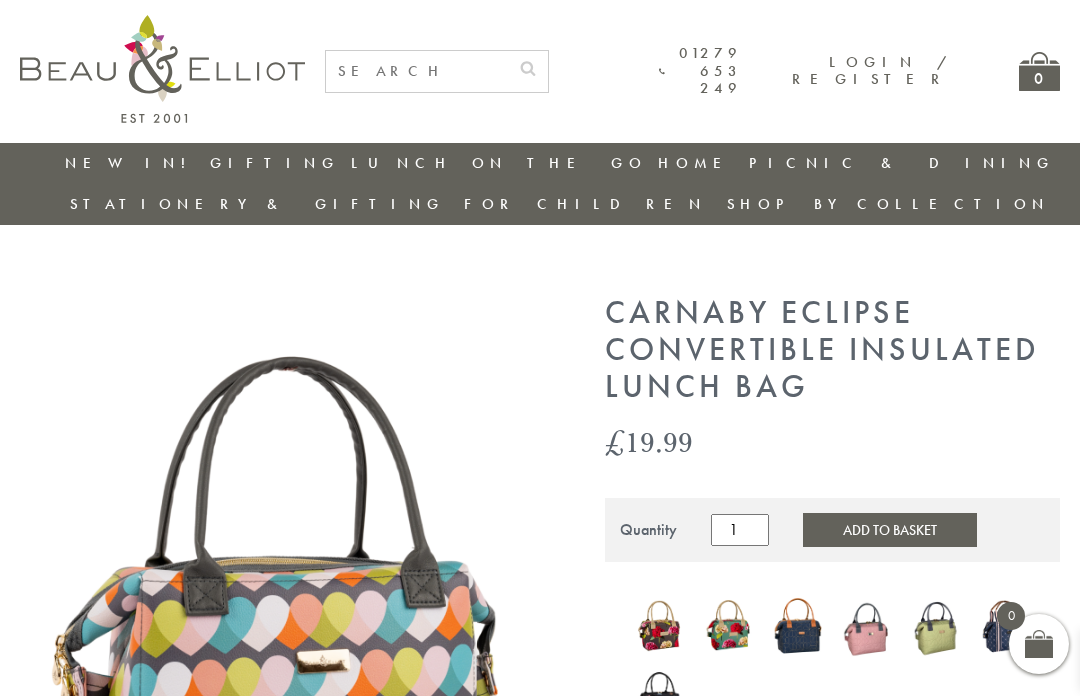 scroll, scrollTop: 0, scrollLeft: 0, axis: both 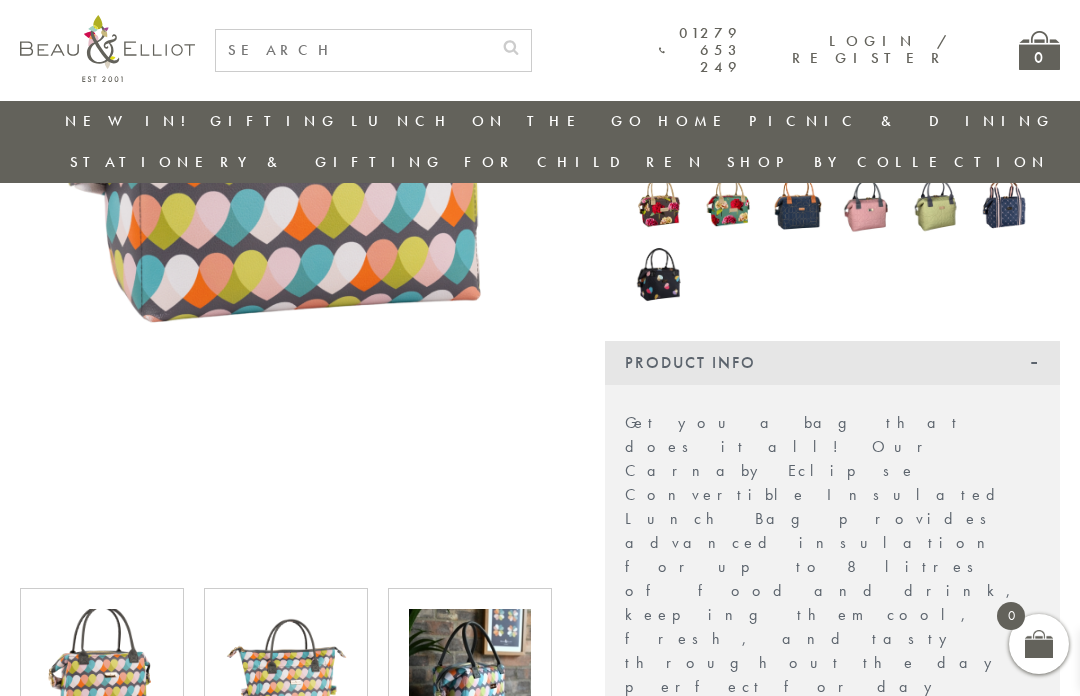 click at bounding box center (470, 670) 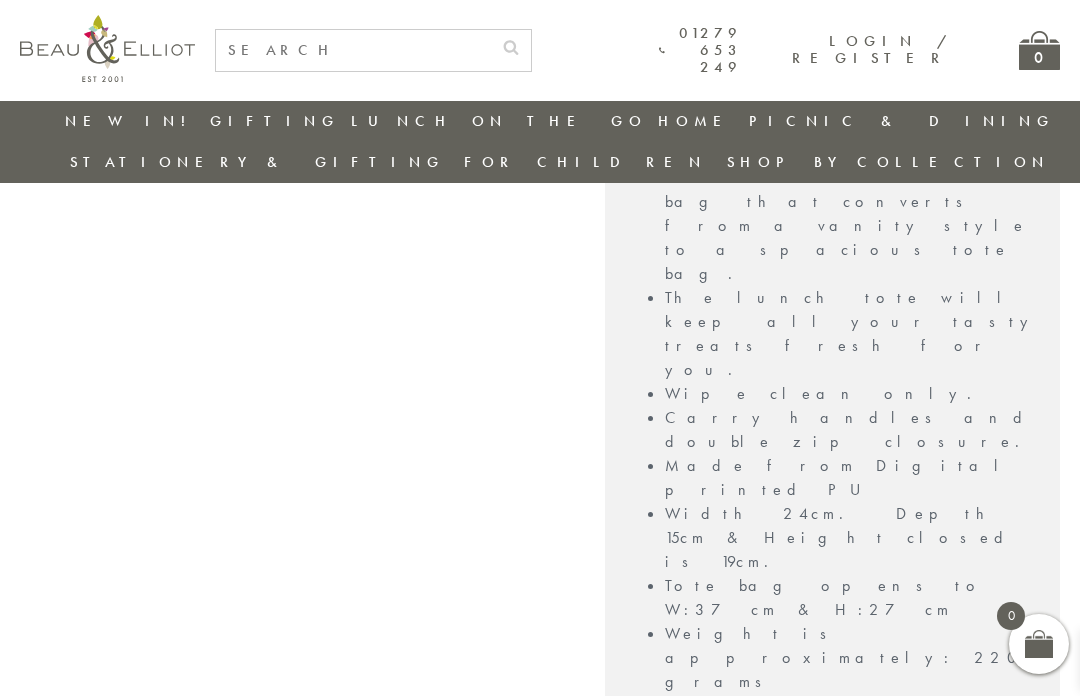 scroll, scrollTop: 1142, scrollLeft: 0, axis: vertical 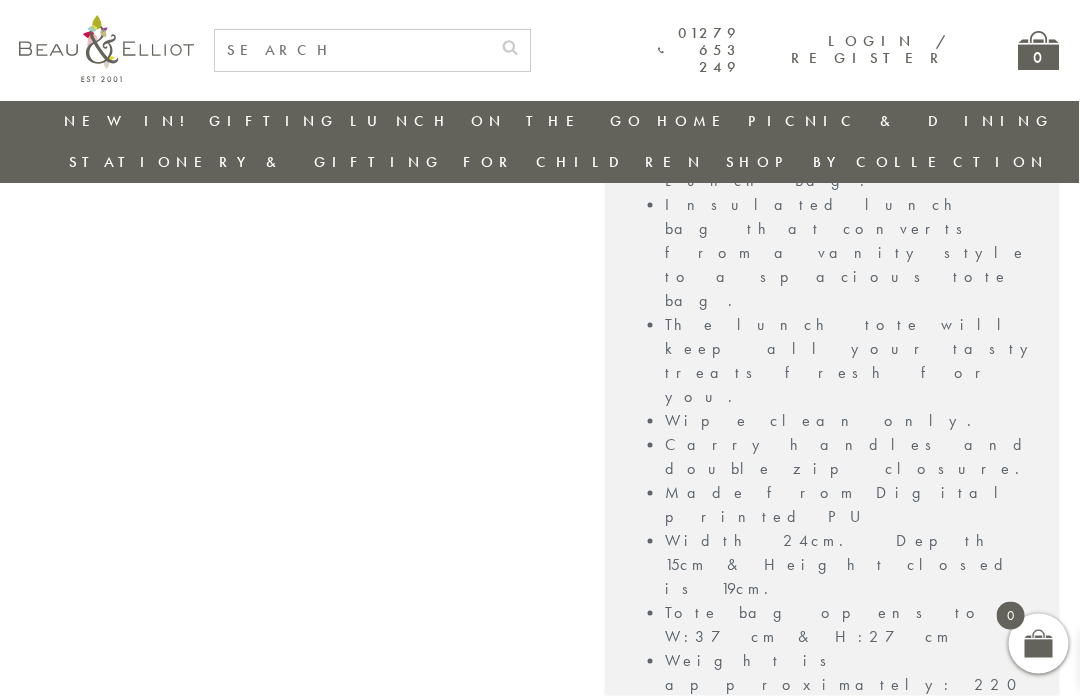 click on "Reviews" at bounding box center [832, 1031] 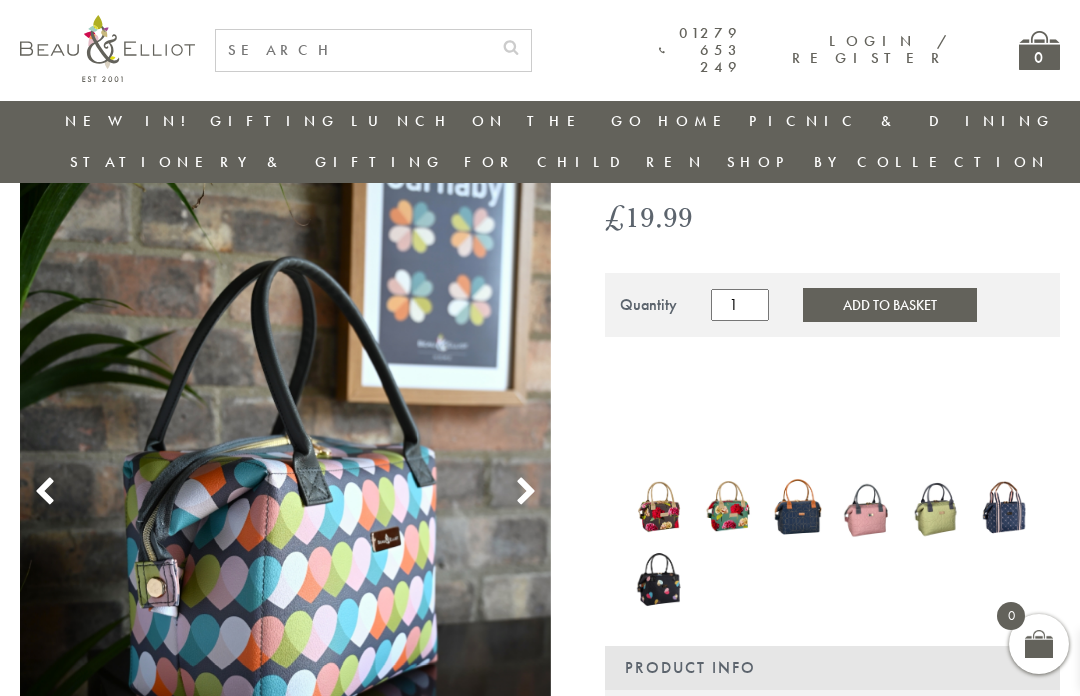scroll, scrollTop: 180, scrollLeft: 4, axis: both 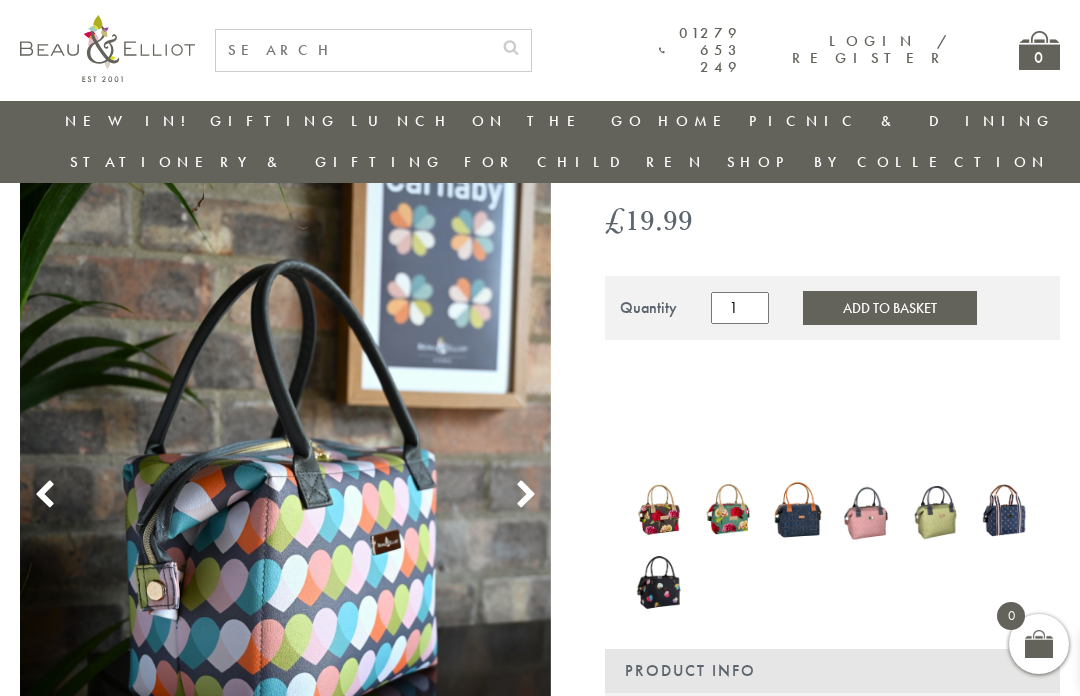 click 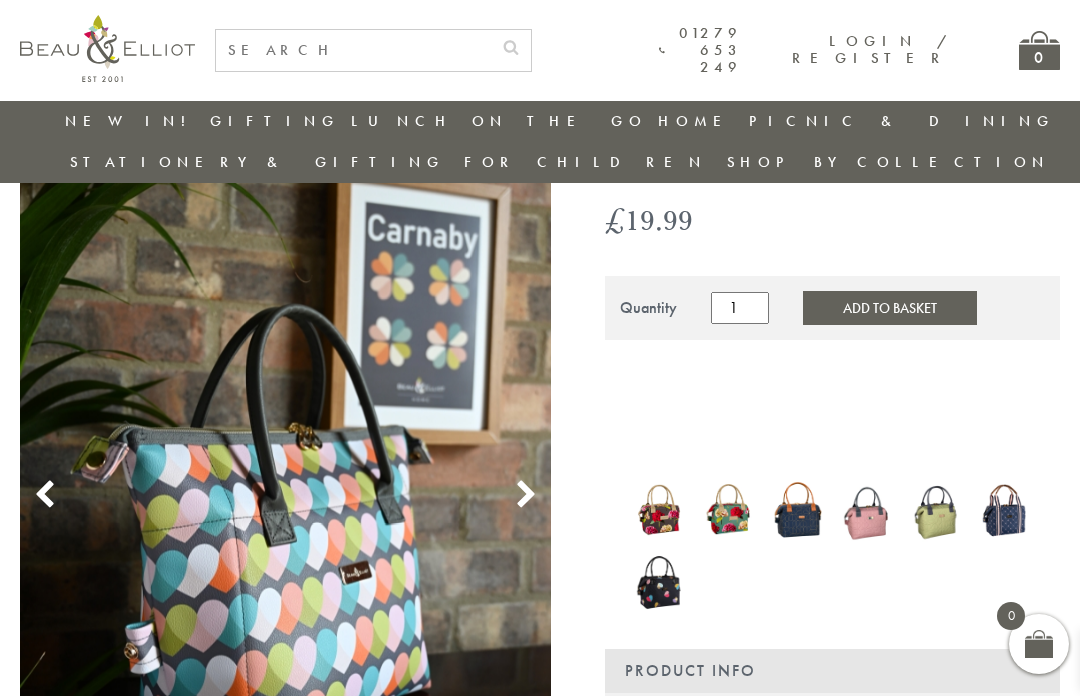 click 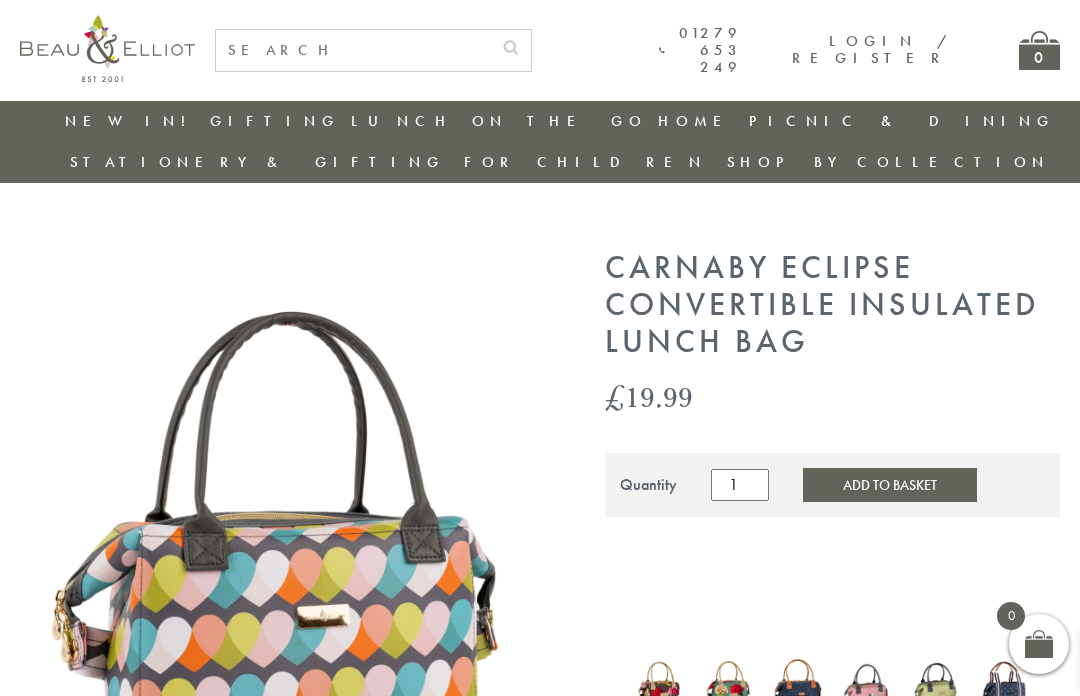 scroll, scrollTop: 49, scrollLeft: 4, axis: both 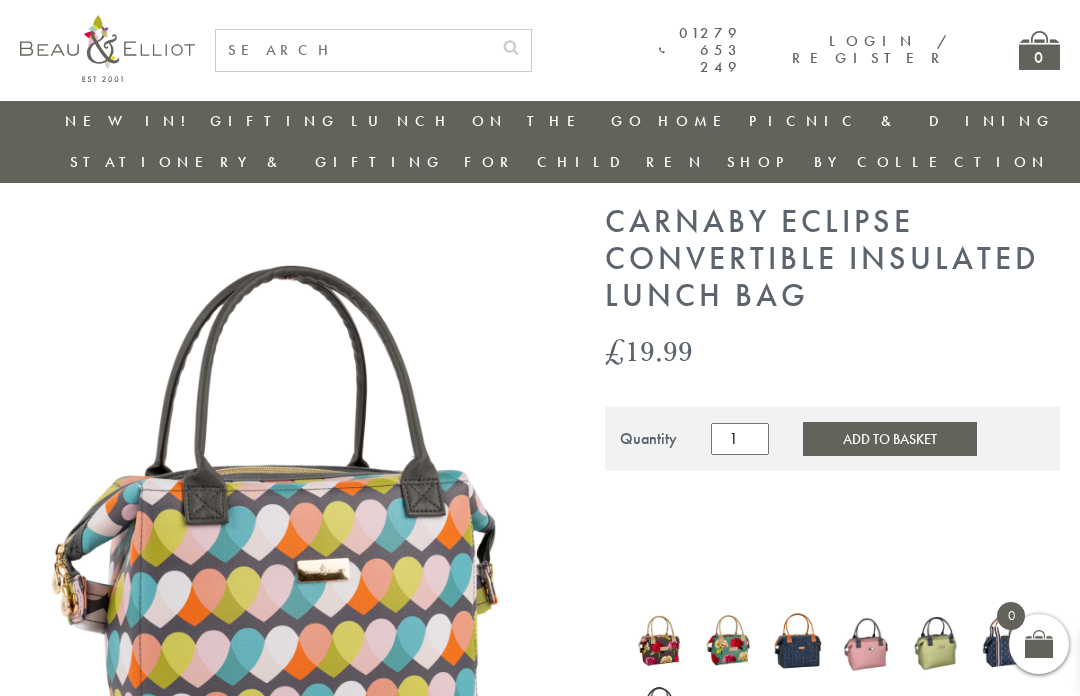 click on "Add to Basket" at bounding box center [890, 439] 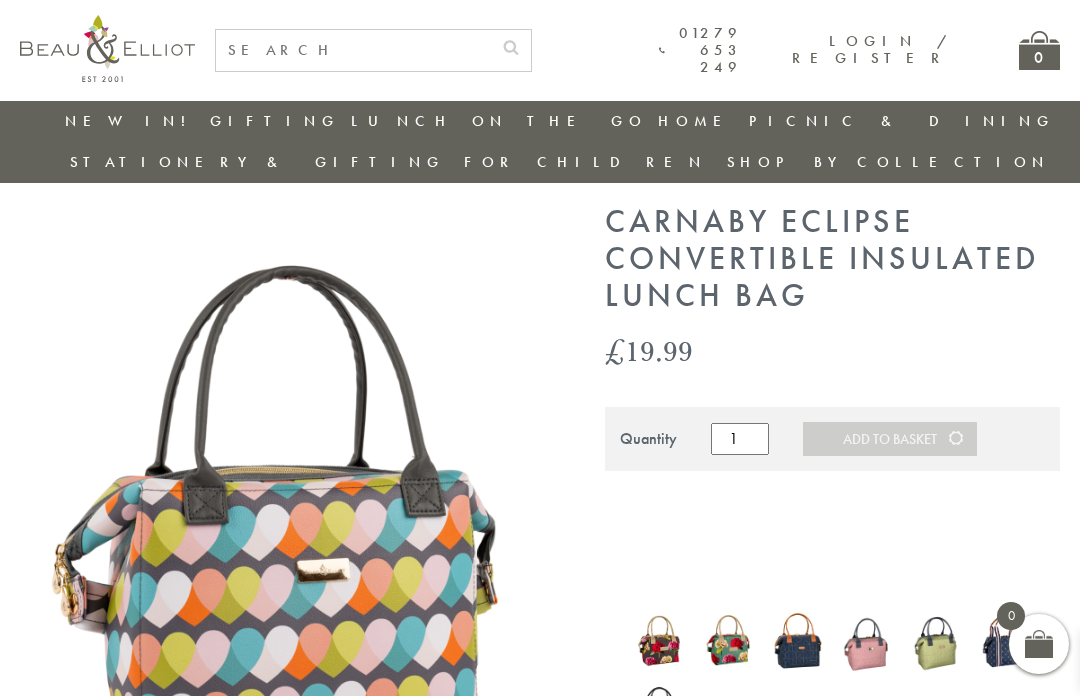 scroll, scrollTop: 49, scrollLeft: 0, axis: vertical 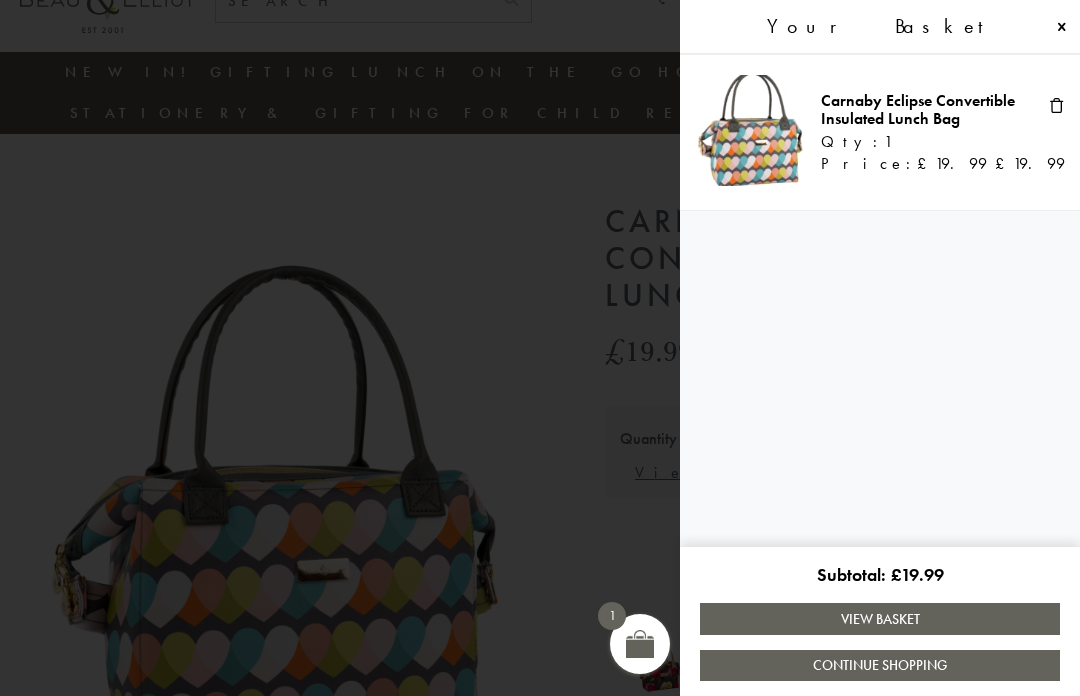 click on "Continue Shopping" at bounding box center [880, 665] 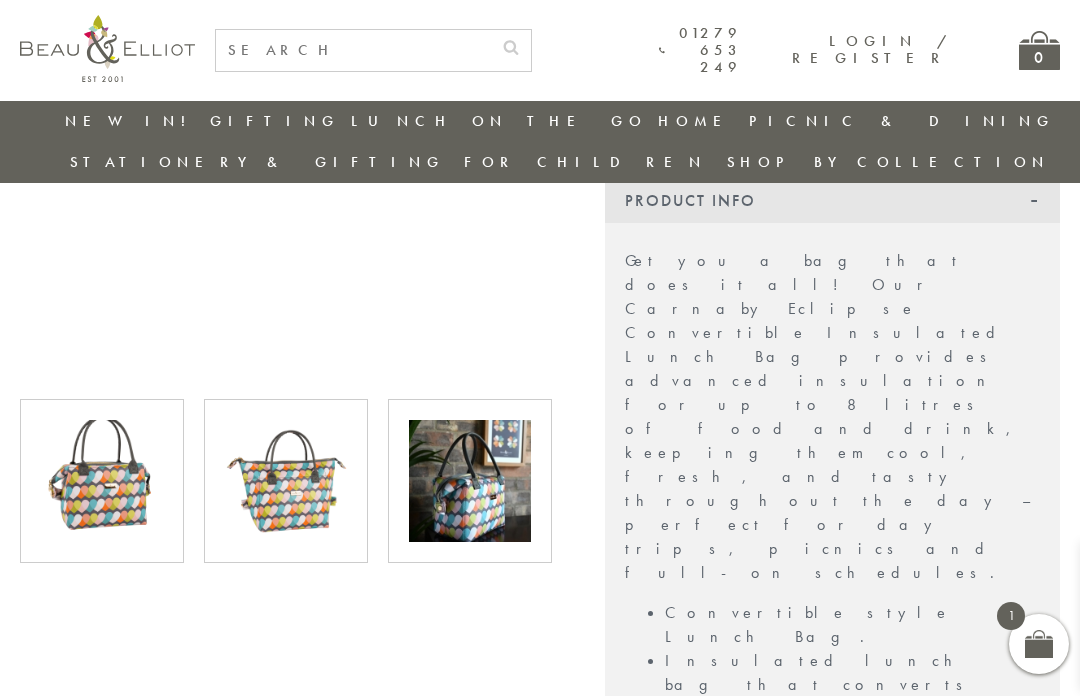 scroll, scrollTop: 684, scrollLeft: 0, axis: vertical 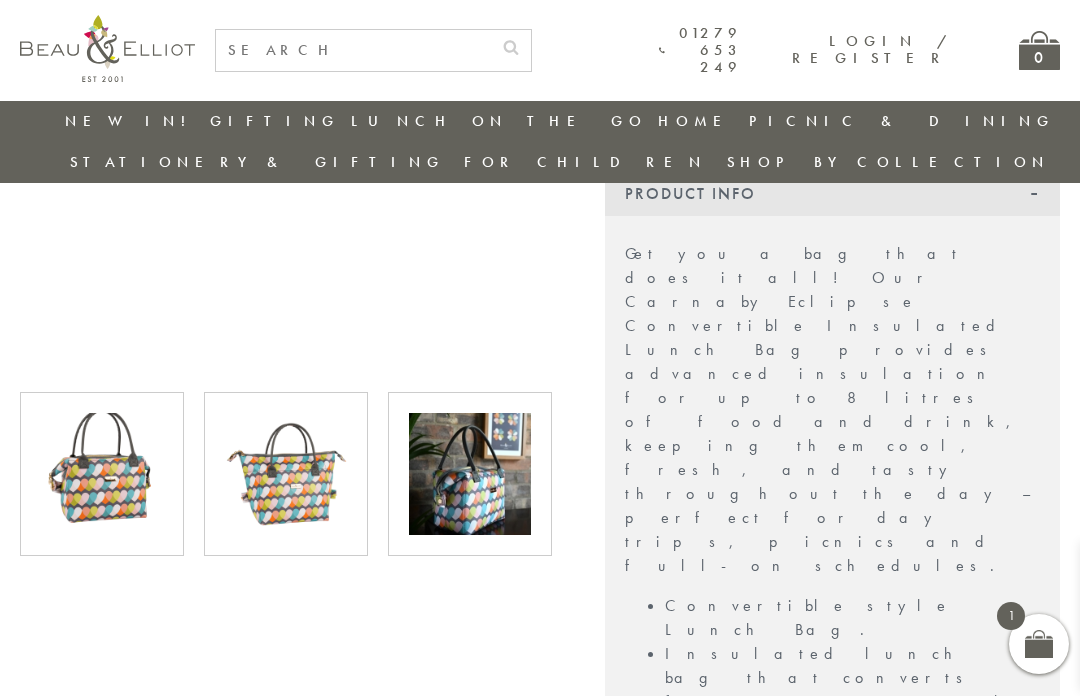 click at bounding box center (470, 474) 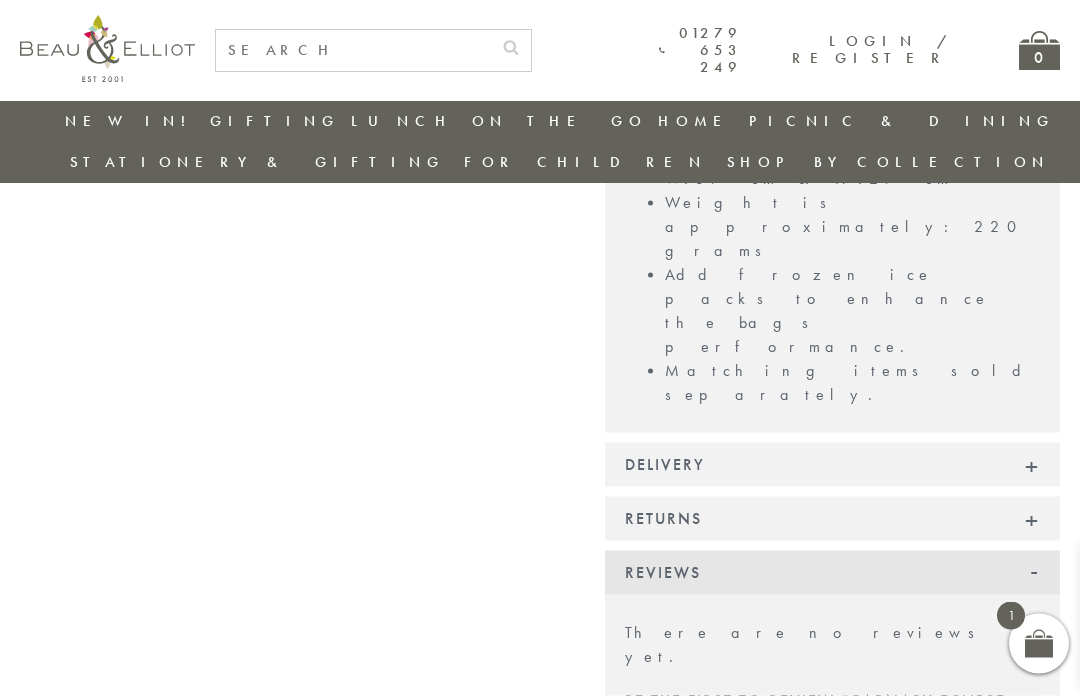 scroll, scrollTop: 1585, scrollLeft: 0, axis: vertical 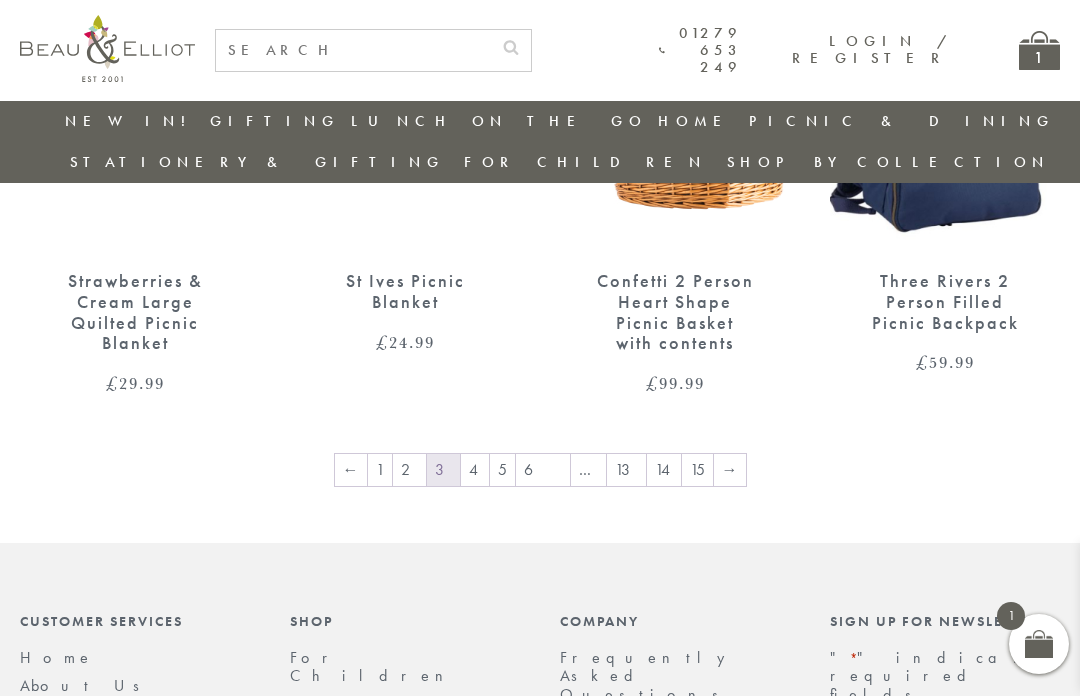 click on "→" at bounding box center [730, 470] 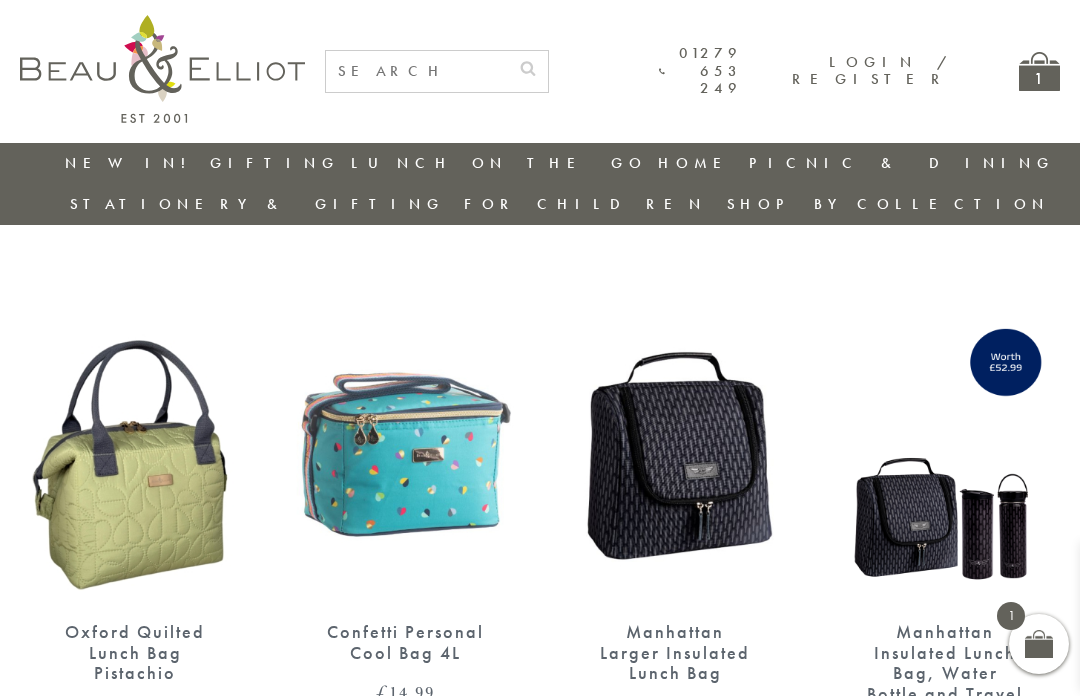 scroll, scrollTop: 0, scrollLeft: 0, axis: both 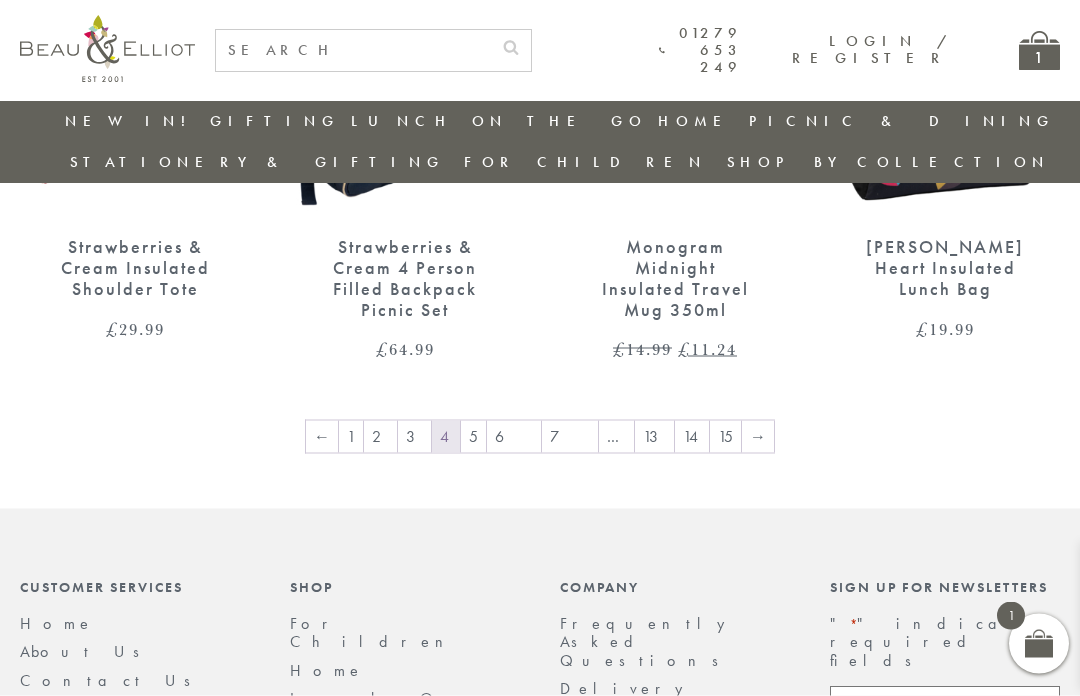 click on "→" at bounding box center (758, 437) 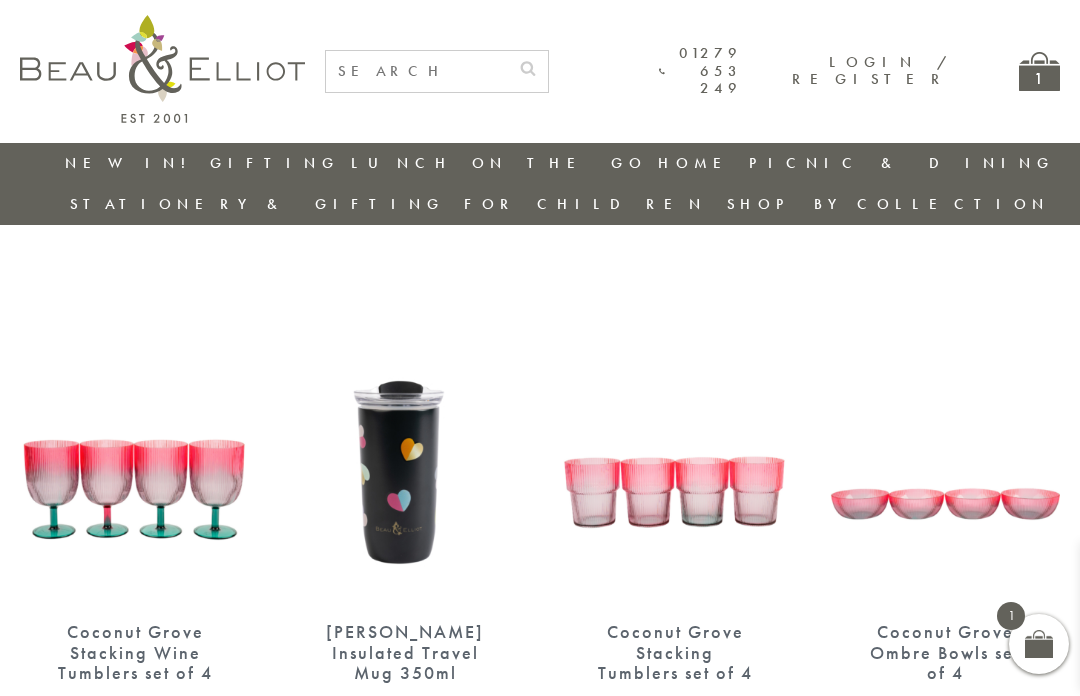 scroll, scrollTop: 0, scrollLeft: 0, axis: both 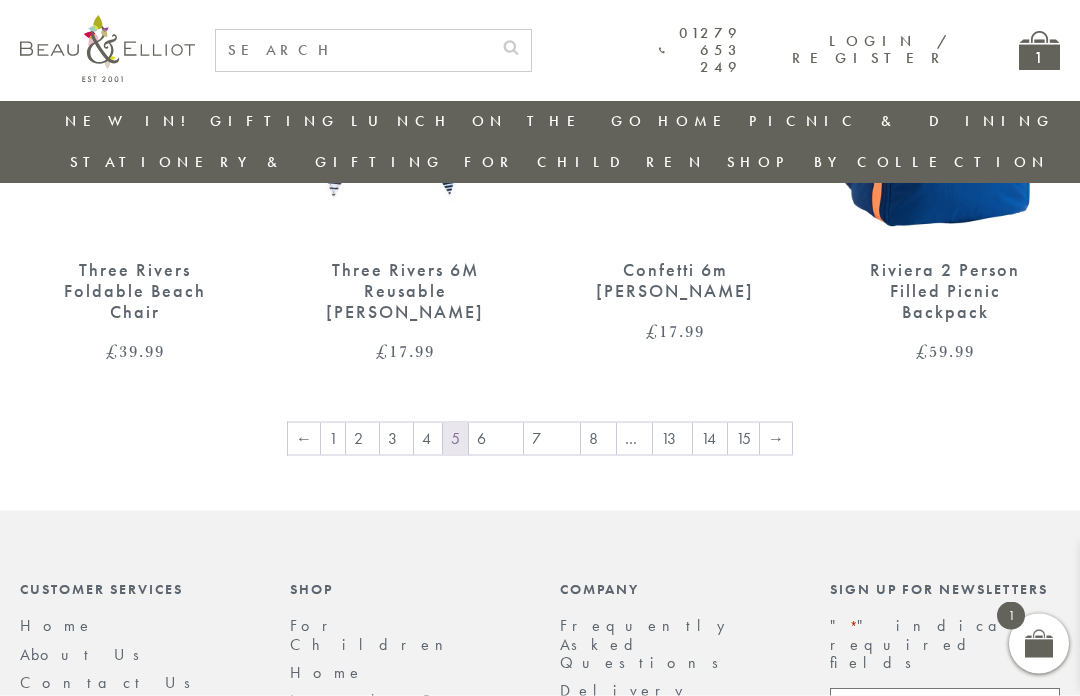 click on "→" at bounding box center (776, 439) 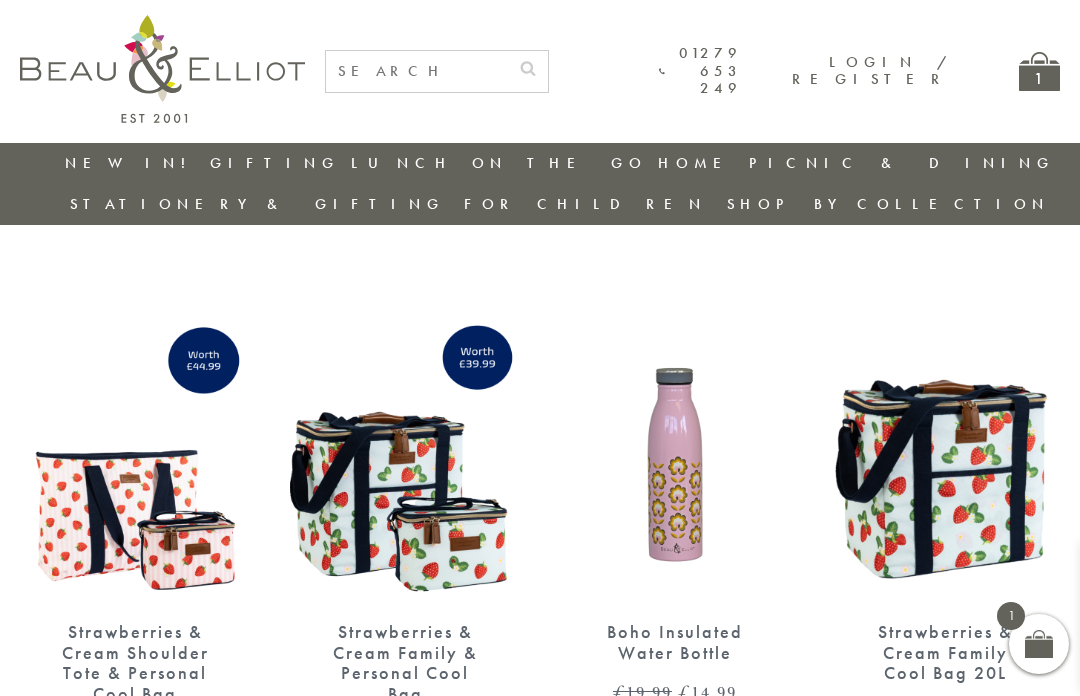 scroll, scrollTop: 0, scrollLeft: 0, axis: both 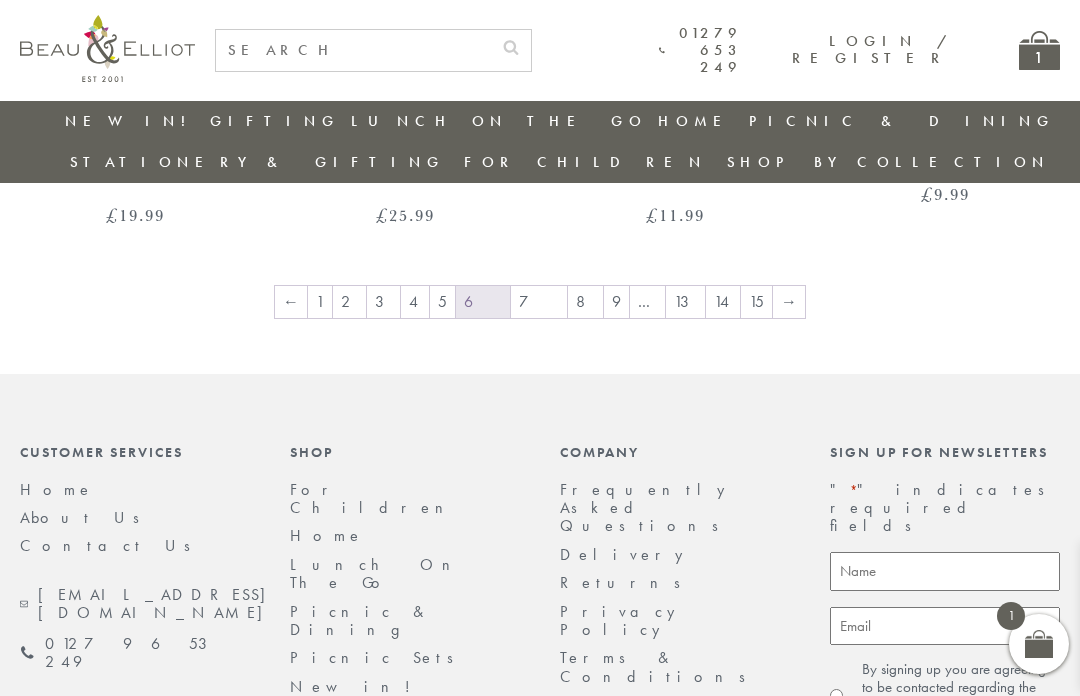 click on "→" at bounding box center (789, 302) 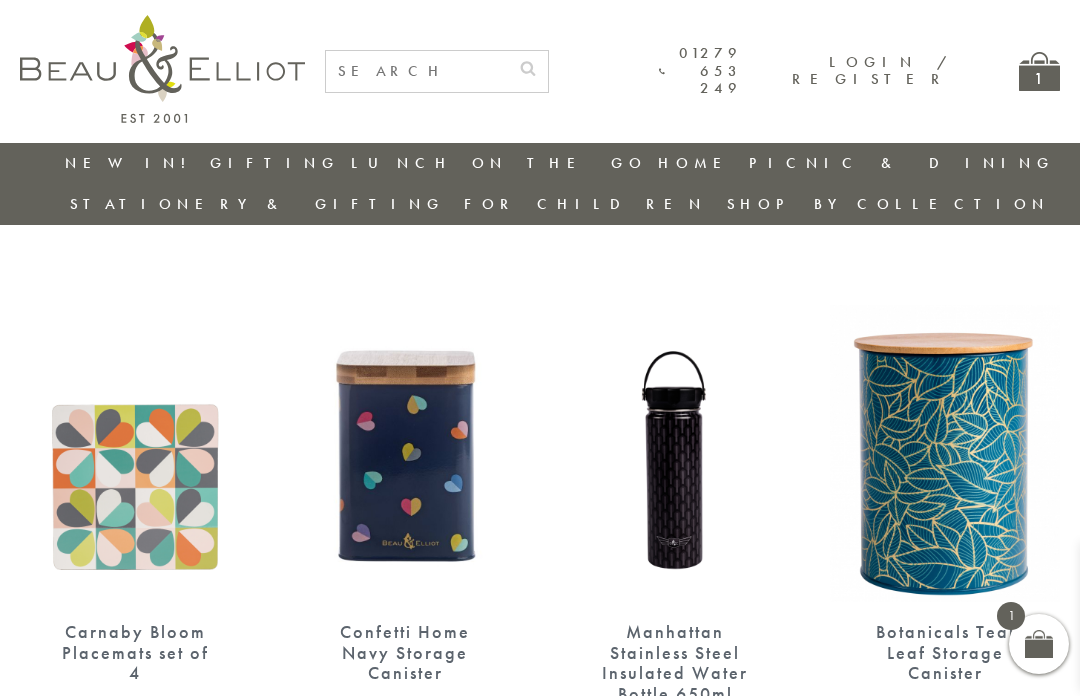 scroll, scrollTop: 0, scrollLeft: 0, axis: both 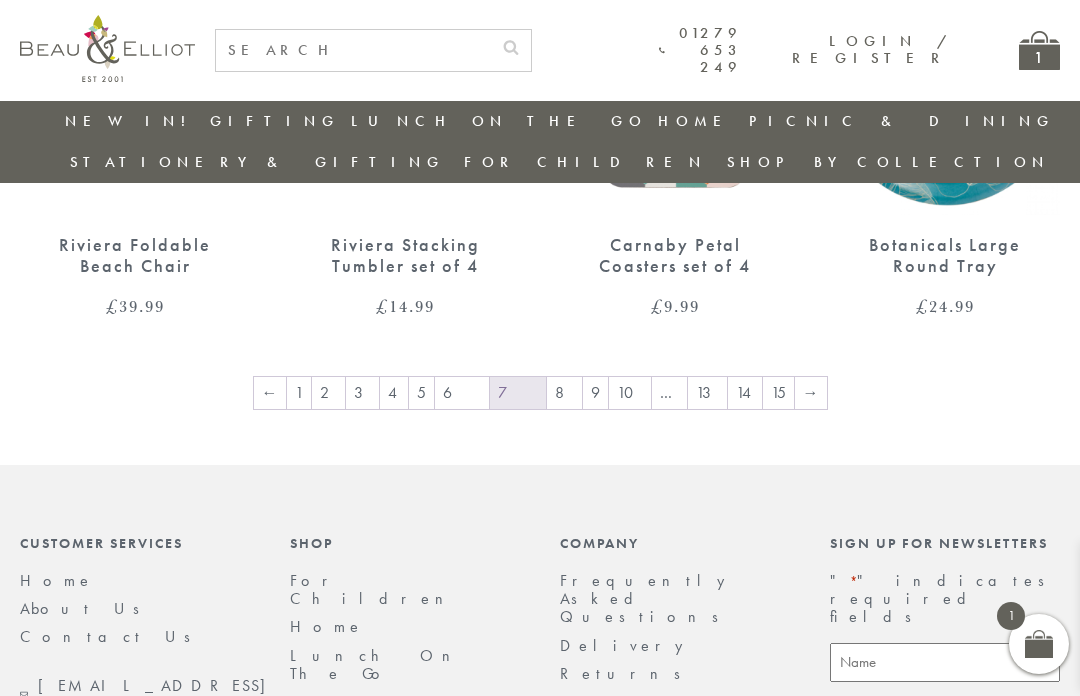 click on "→" at bounding box center (811, 393) 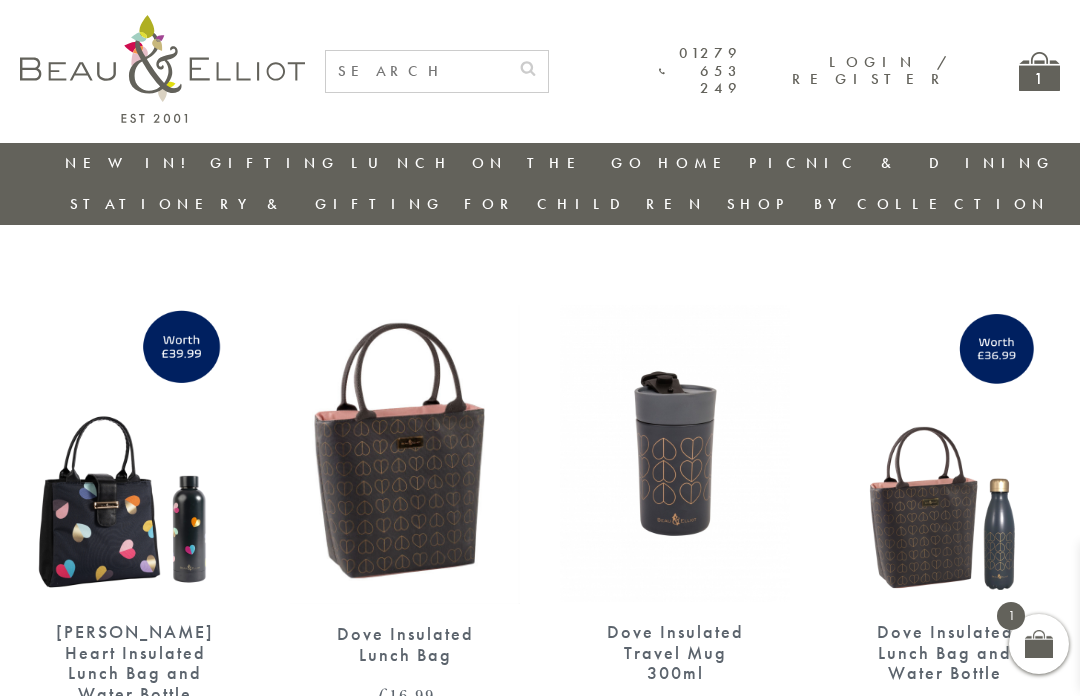 scroll, scrollTop: 0, scrollLeft: 0, axis: both 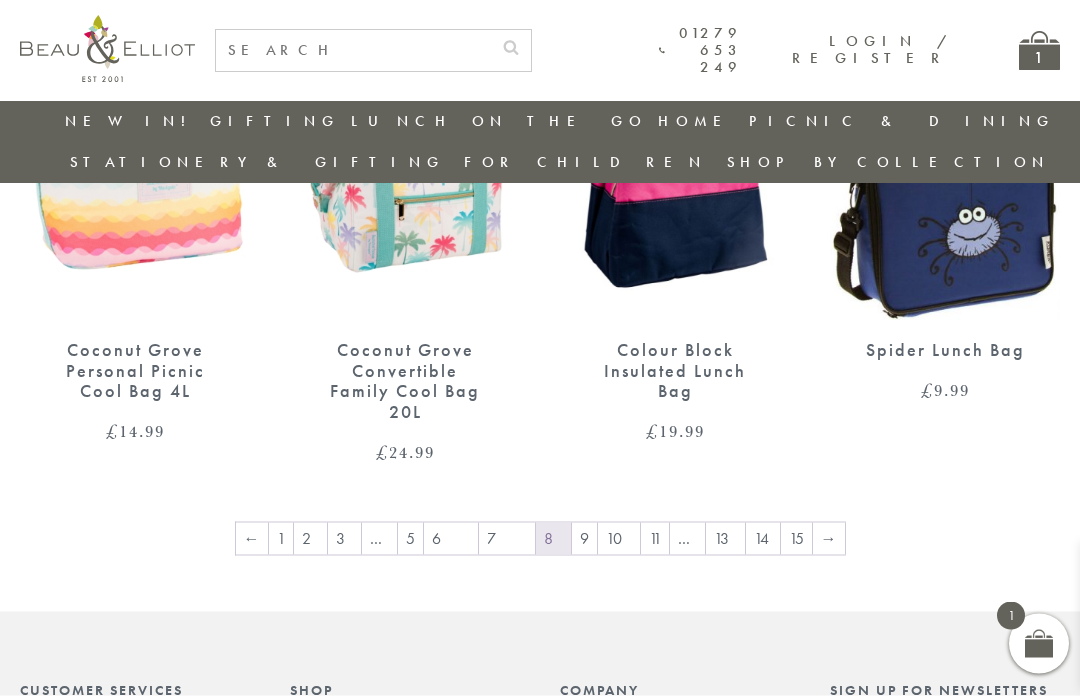 click on "→" at bounding box center (829, 539) 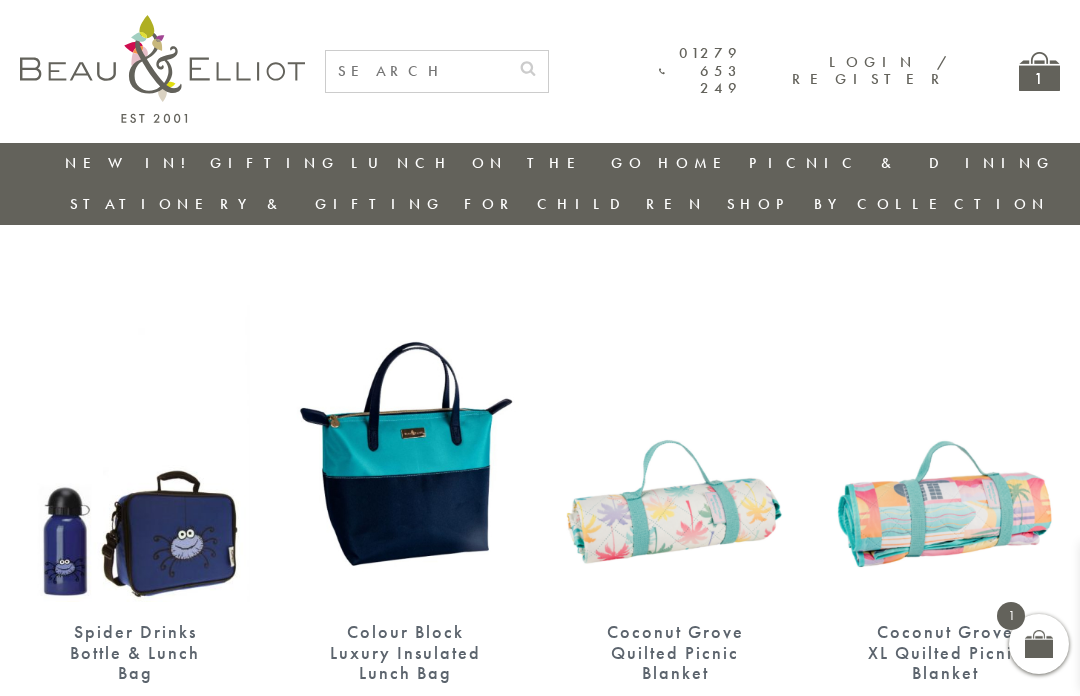 scroll, scrollTop: 0, scrollLeft: 0, axis: both 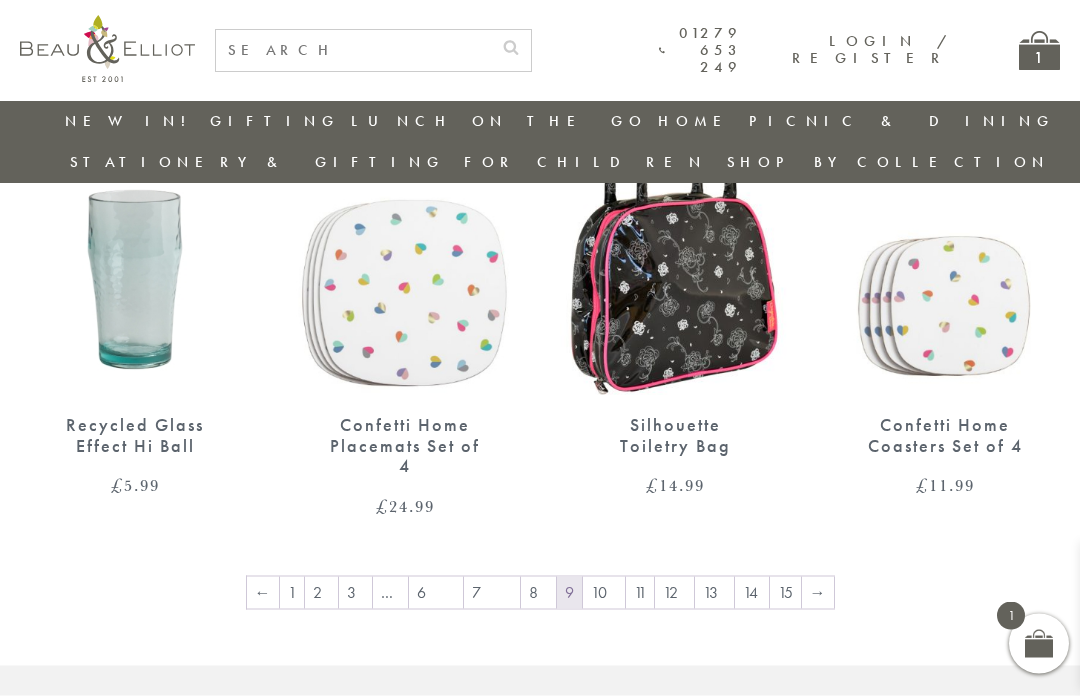 click on "→" at bounding box center [818, 593] 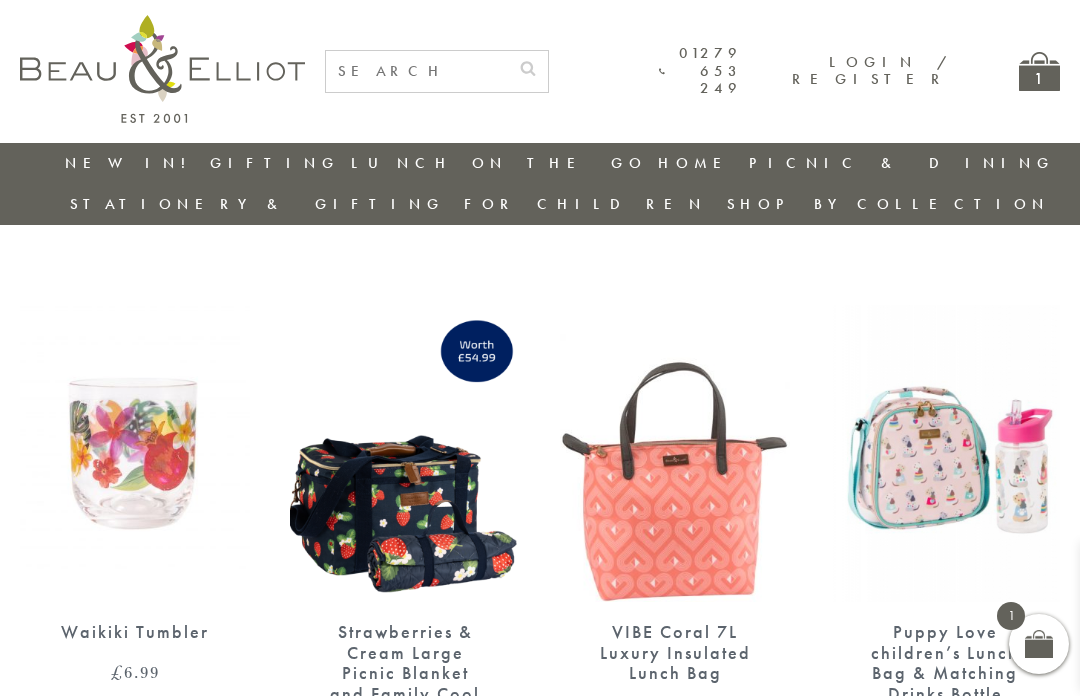 scroll, scrollTop: 0, scrollLeft: 0, axis: both 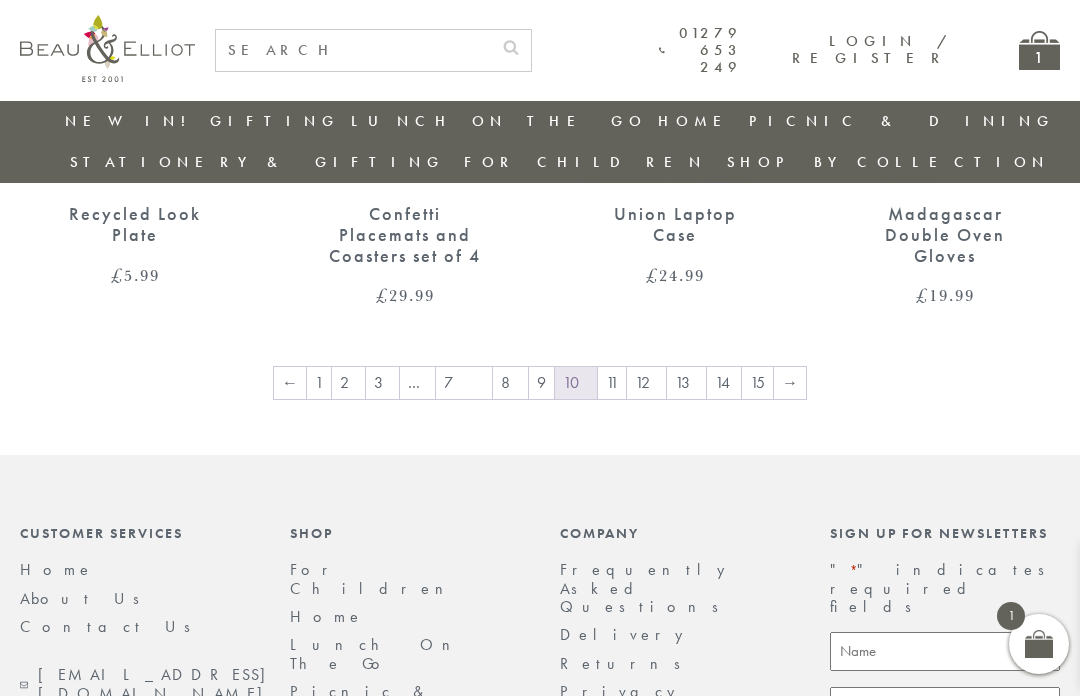 click on "→" at bounding box center (790, 383) 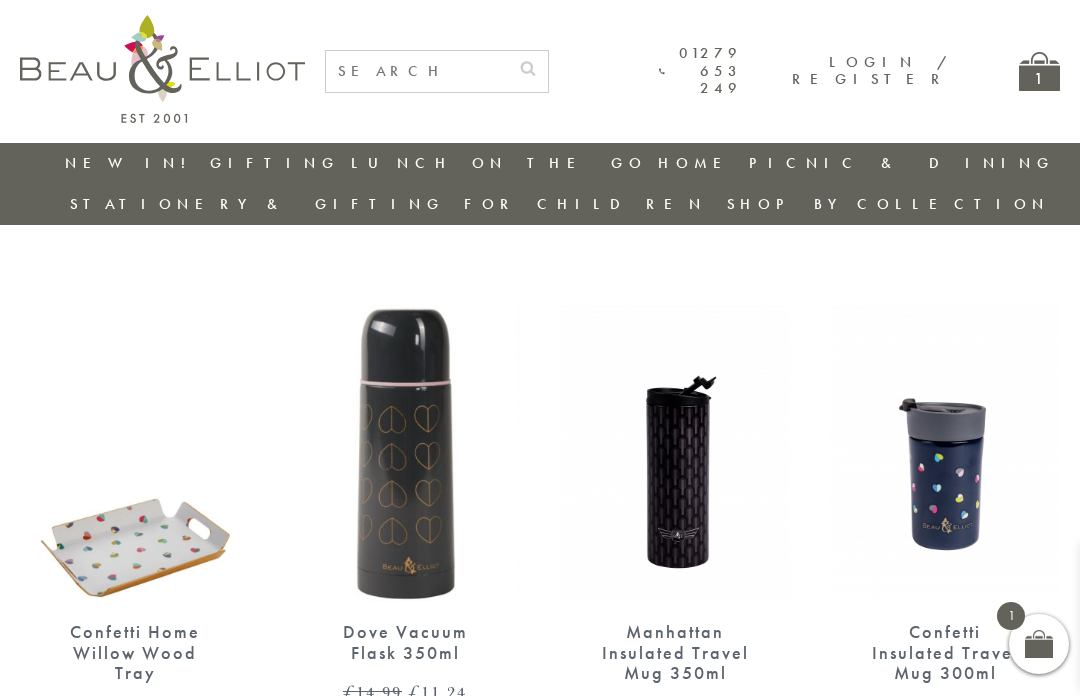 scroll, scrollTop: 0, scrollLeft: 0, axis: both 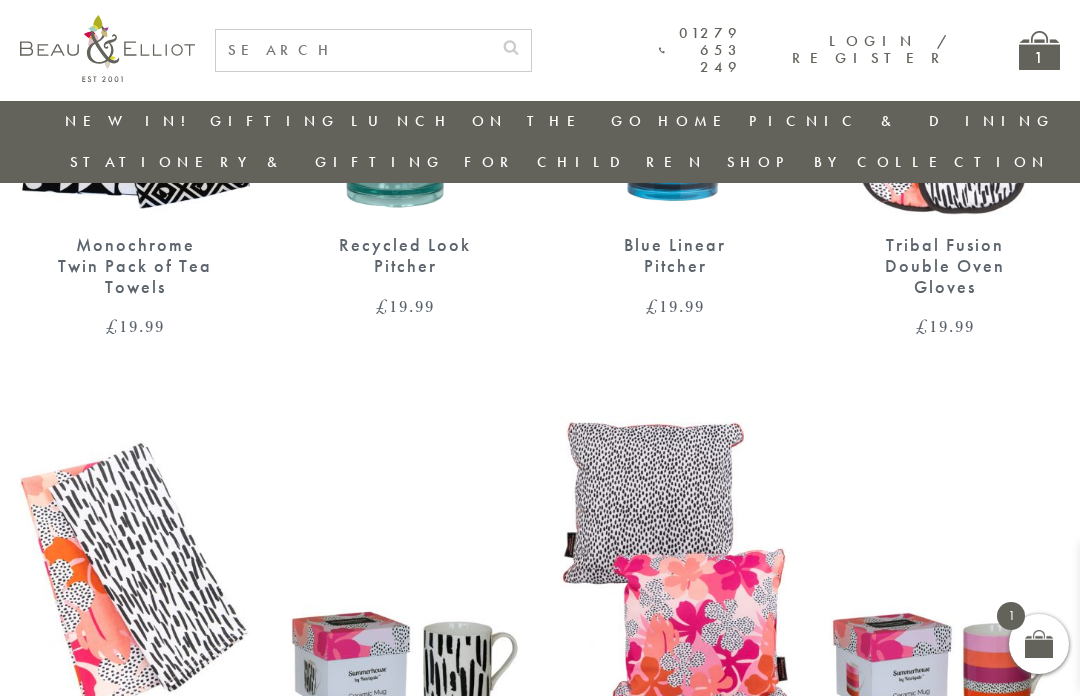 click on "1" at bounding box center (1039, 50) 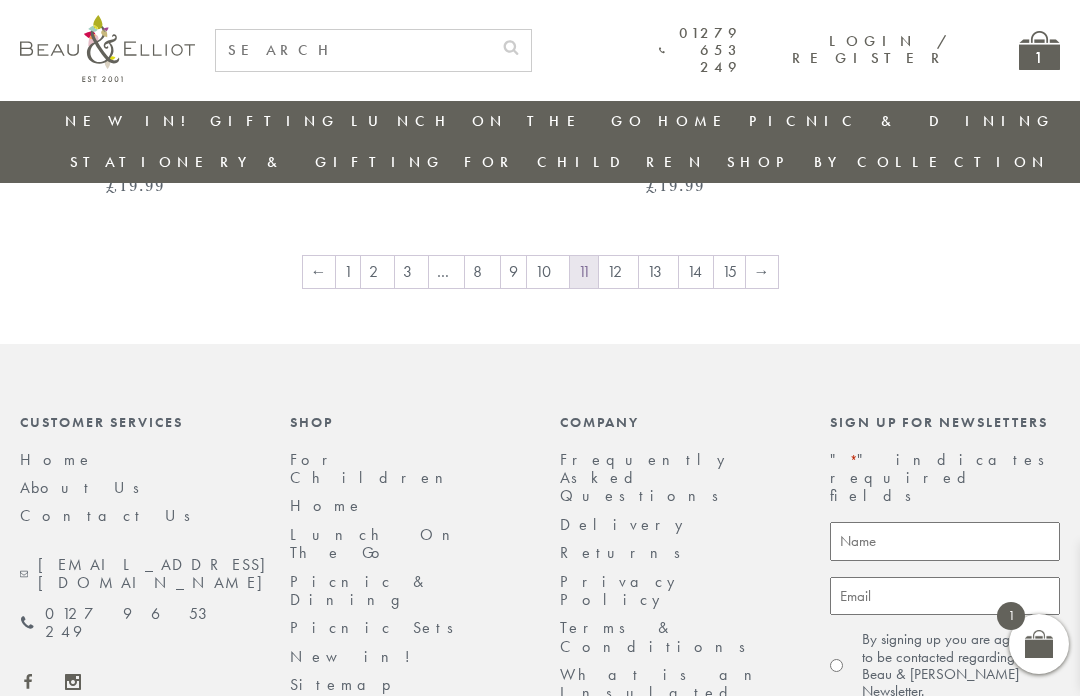 scroll, scrollTop: 2520, scrollLeft: 0, axis: vertical 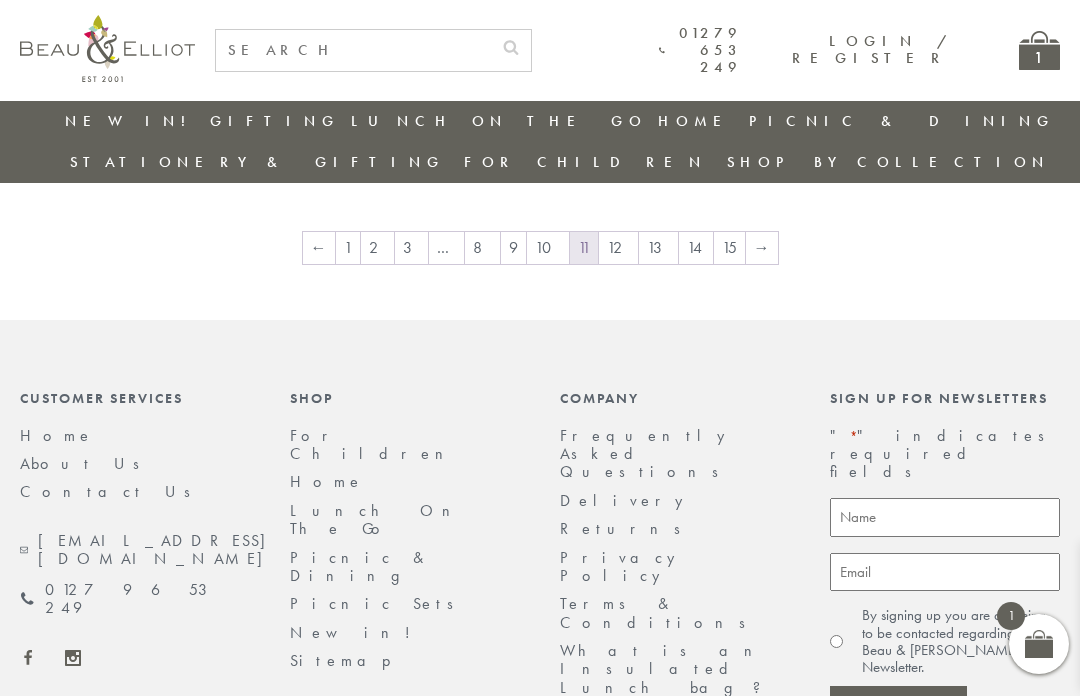 click on "Submit" at bounding box center [945, 710] 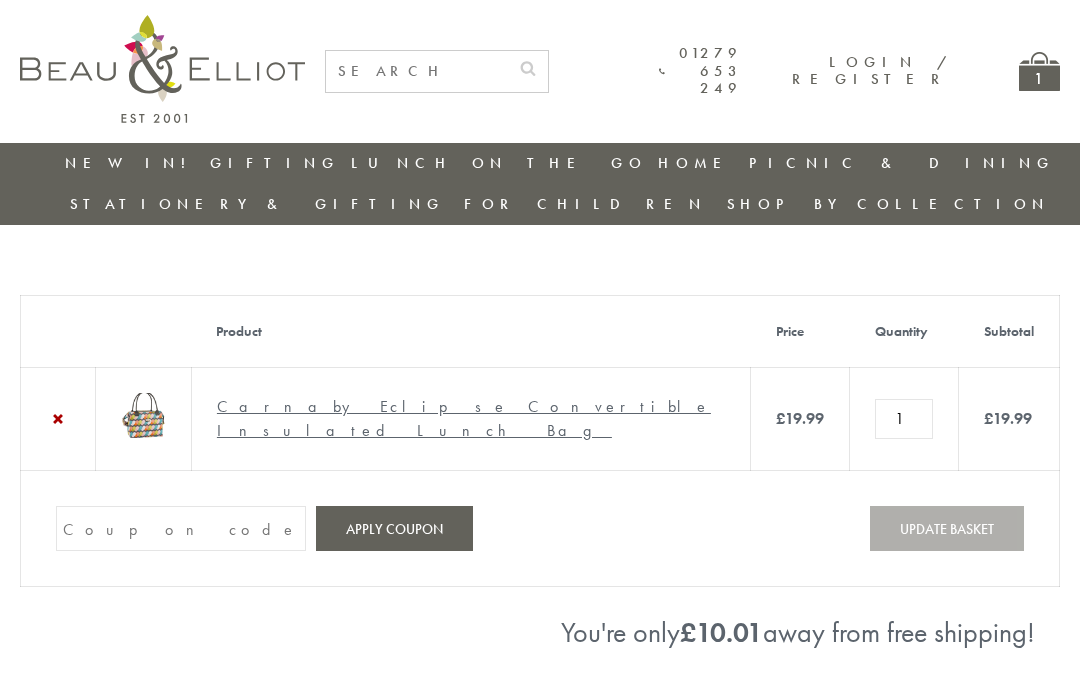scroll, scrollTop: 0, scrollLeft: 0, axis: both 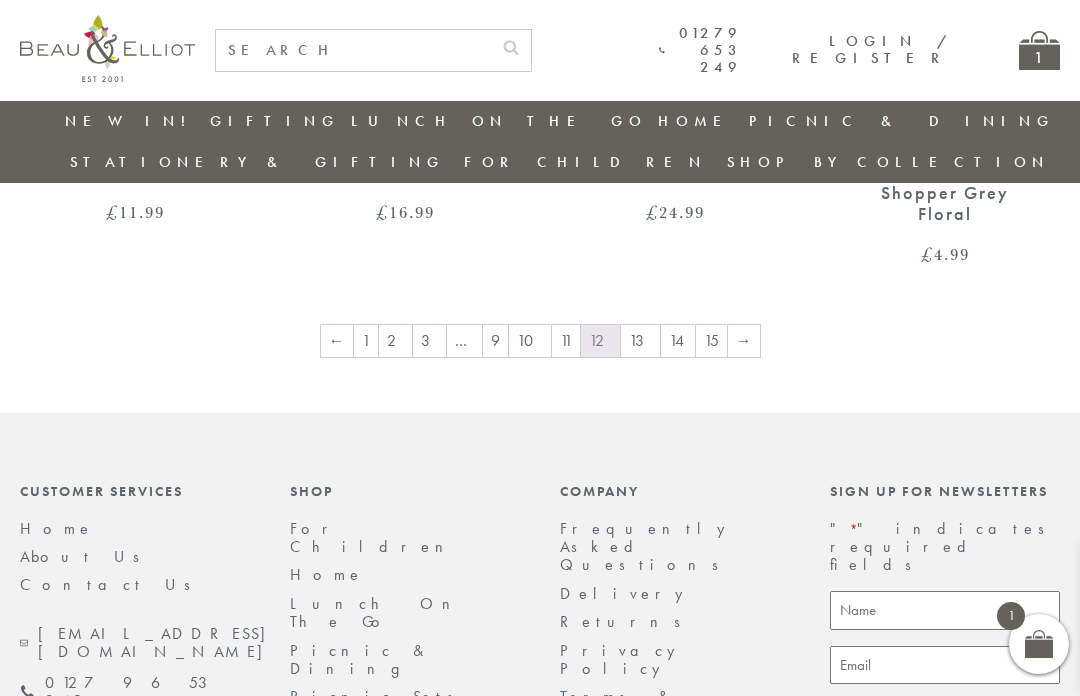 click on "→" at bounding box center [744, 341] 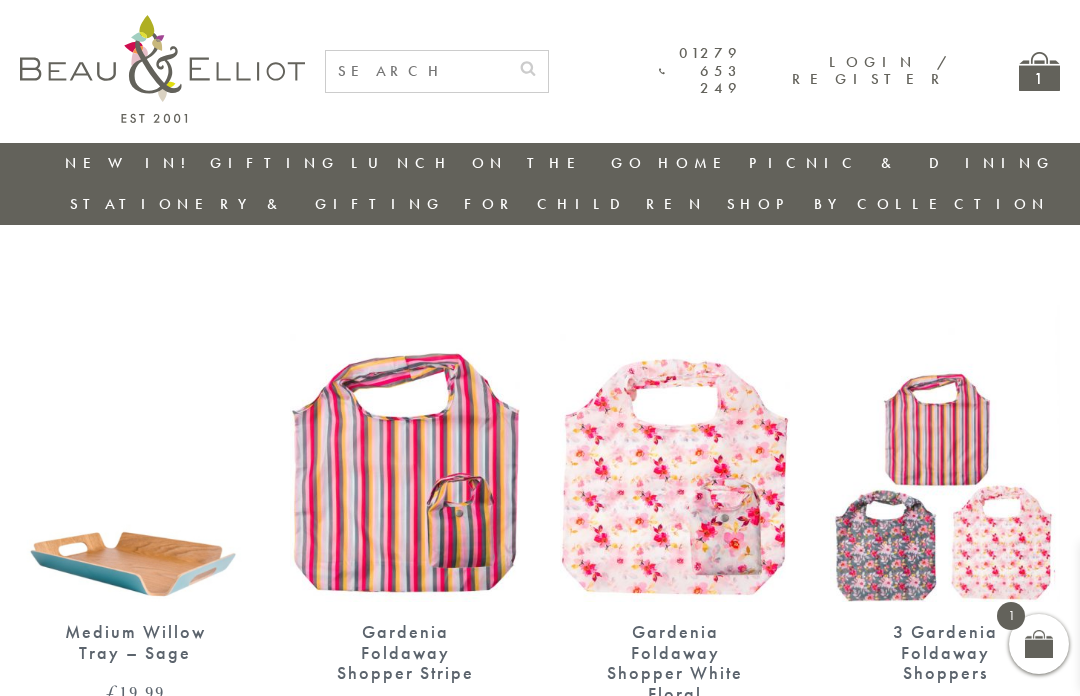 scroll, scrollTop: 0, scrollLeft: 0, axis: both 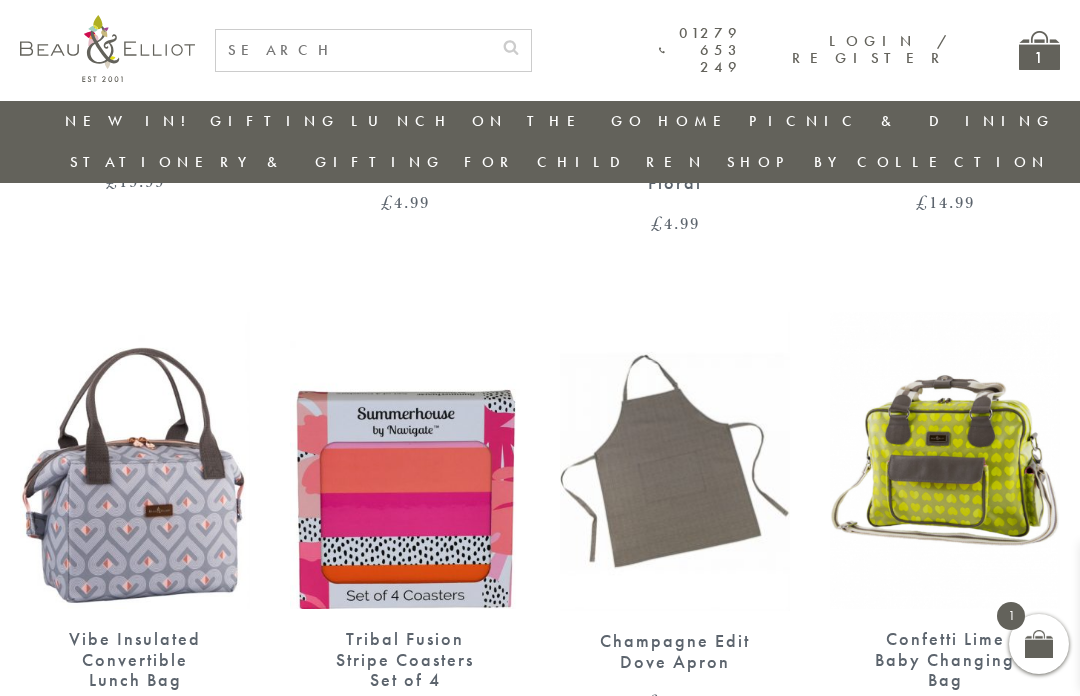 click on "Vibe Insulated Convertible Lunch Bag" at bounding box center [135, 660] 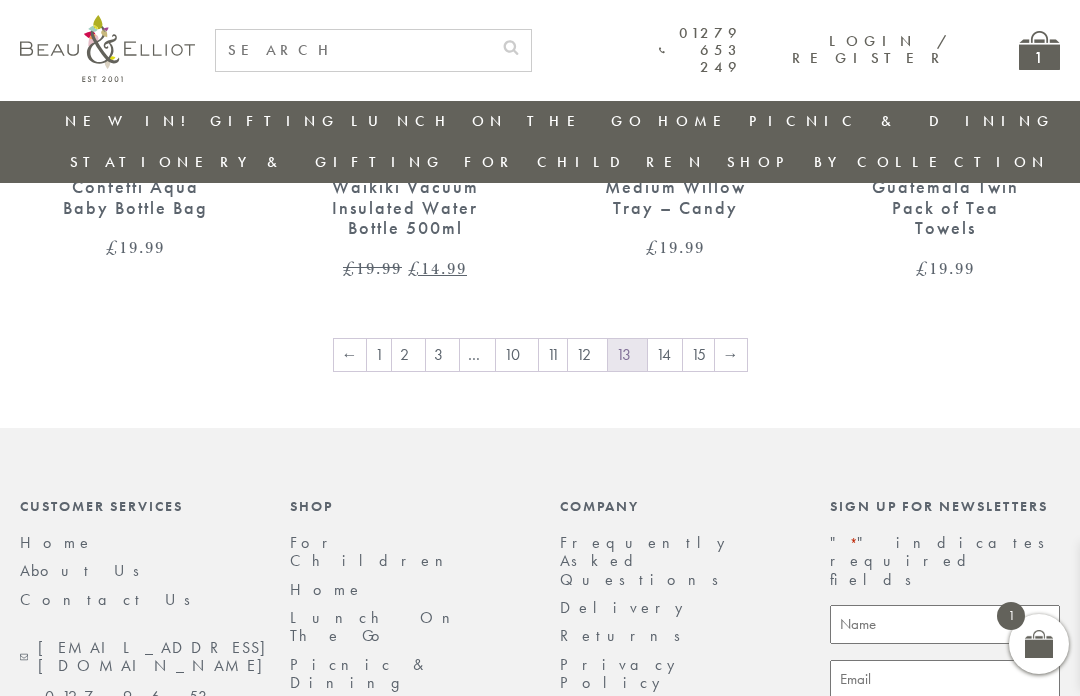 scroll, scrollTop: 2384, scrollLeft: 0, axis: vertical 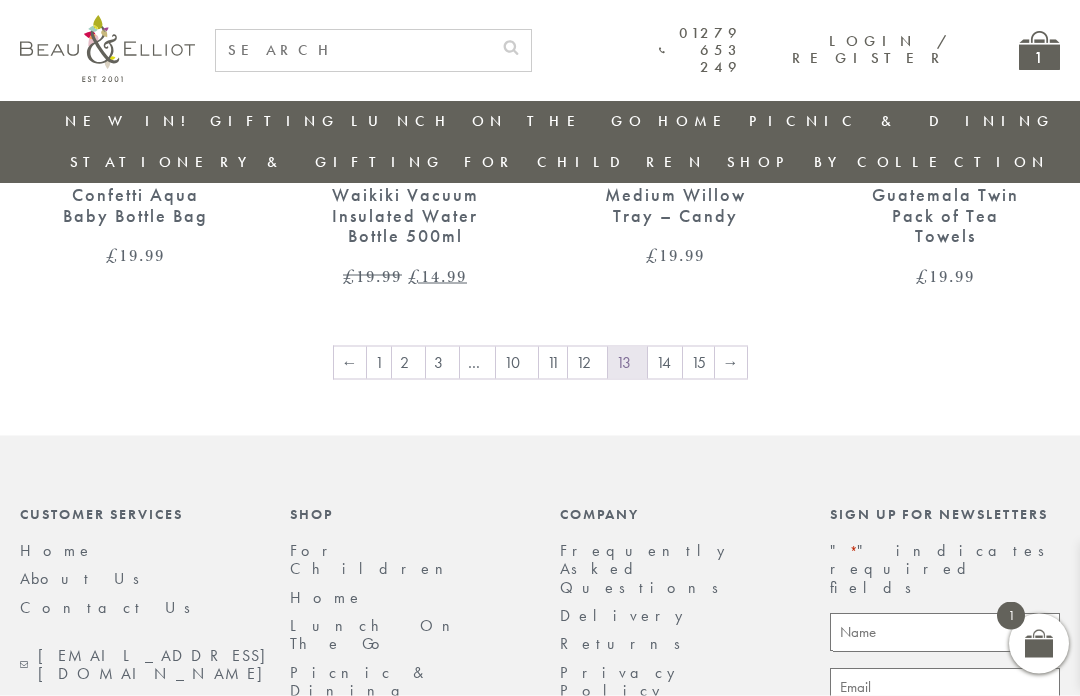 click on "→" at bounding box center [731, 363] 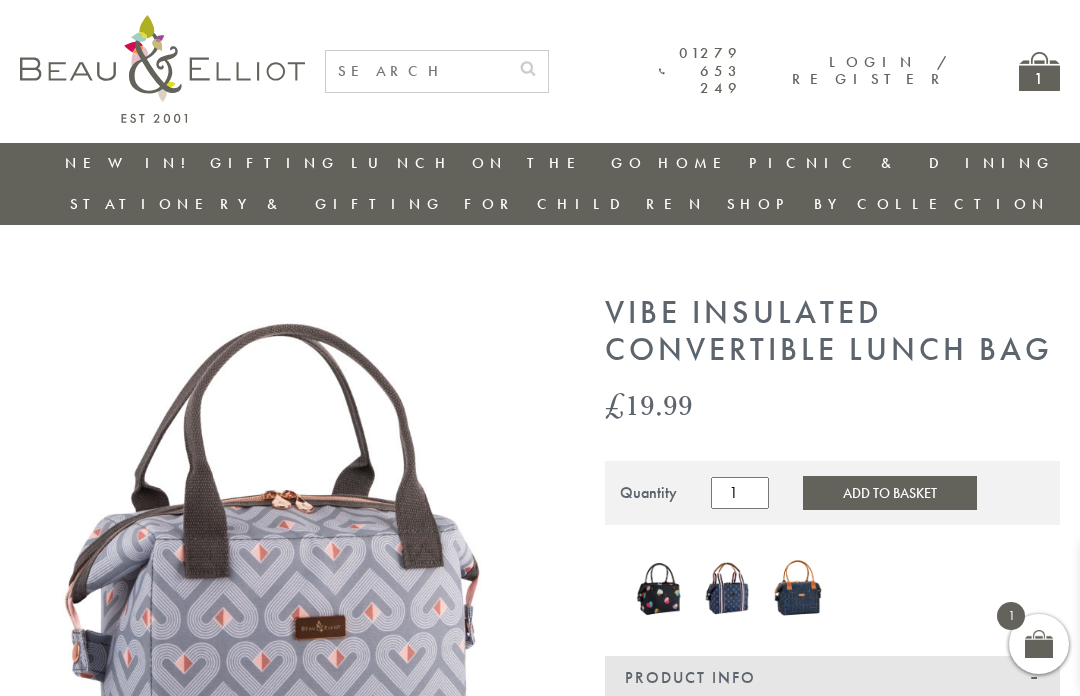 scroll, scrollTop: 0, scrollLeft: 0, axis: both 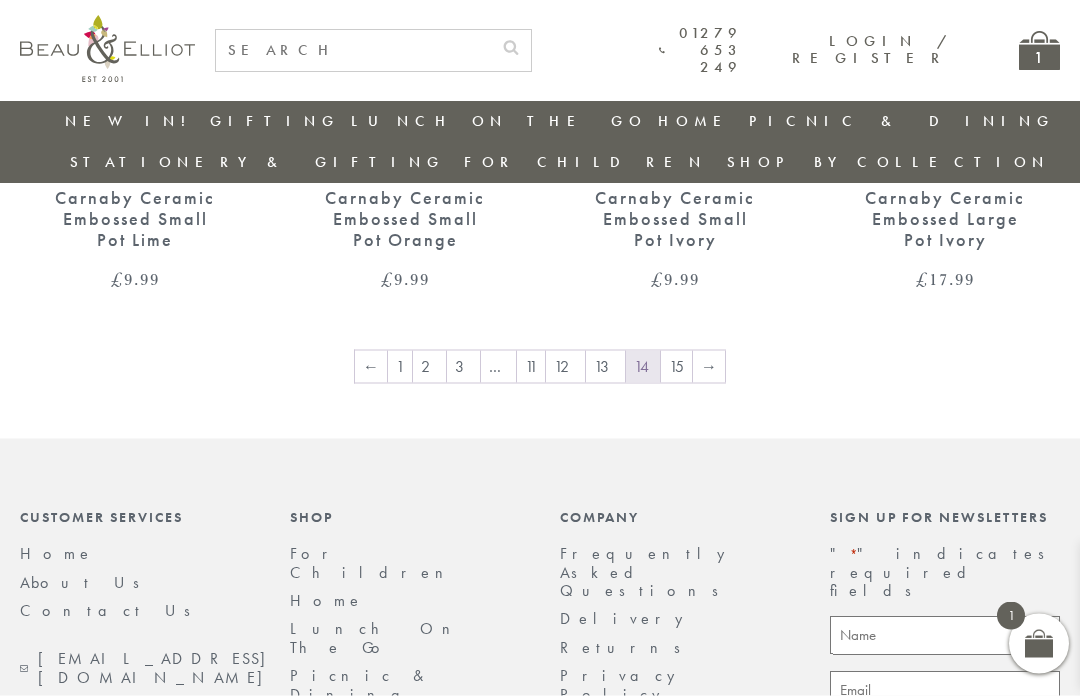 click on "→" at bounding box center [709, 367] 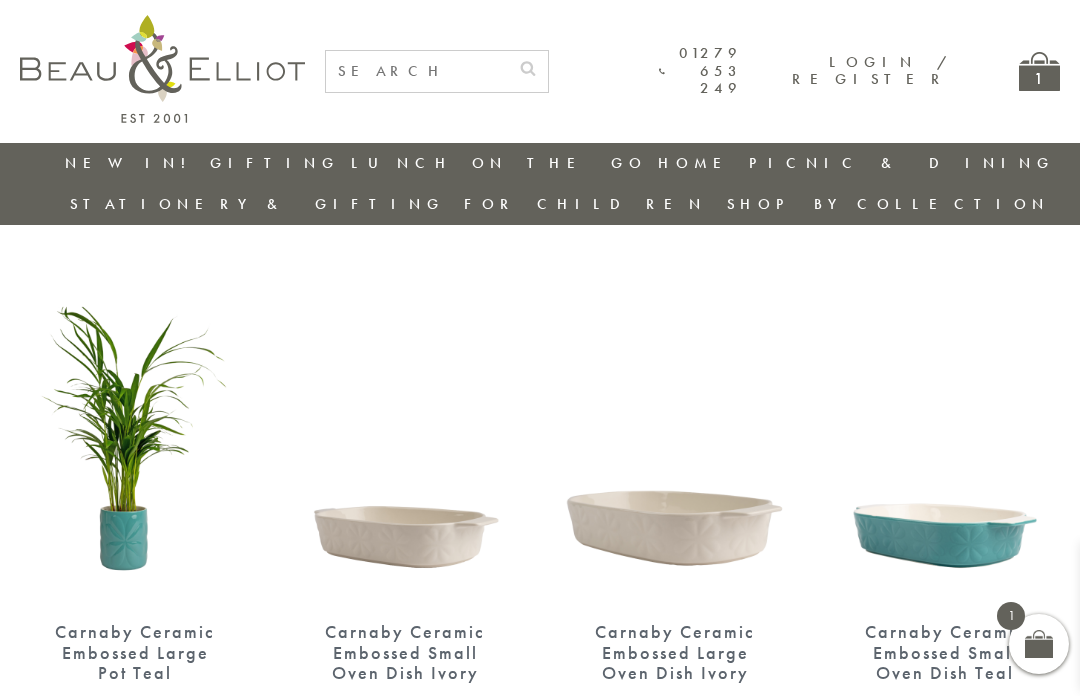 scroll, scrollTop: 0, scrollLeft: 0, axis: both 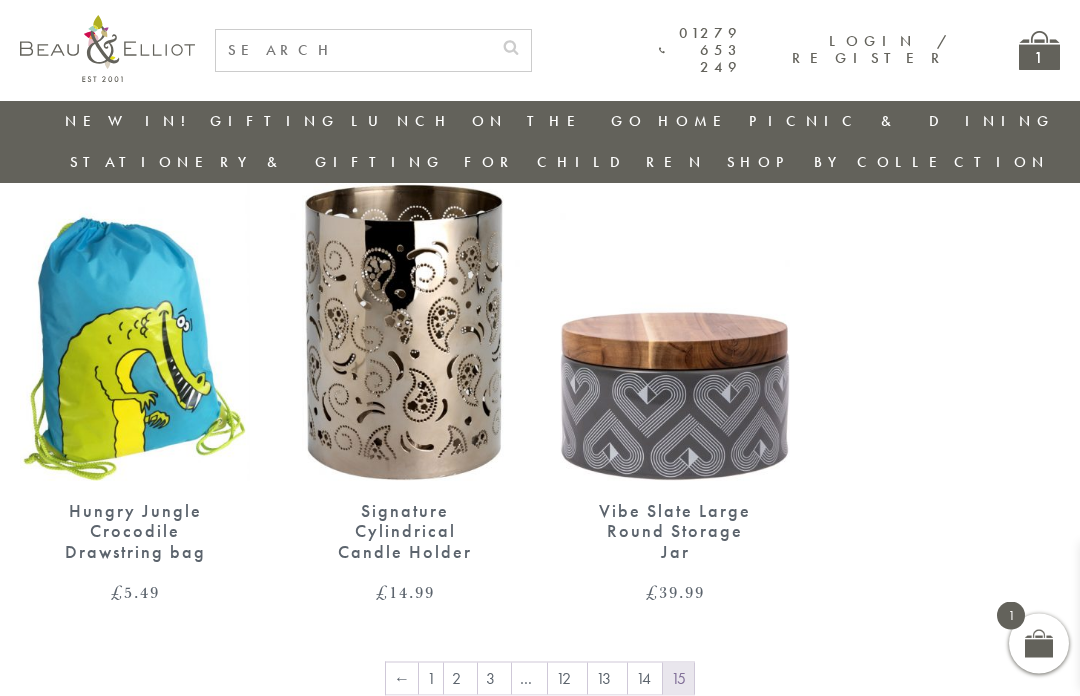click on "Hungry Jungle Crocodile Drawstring bag" at bounding box center [135, 532] 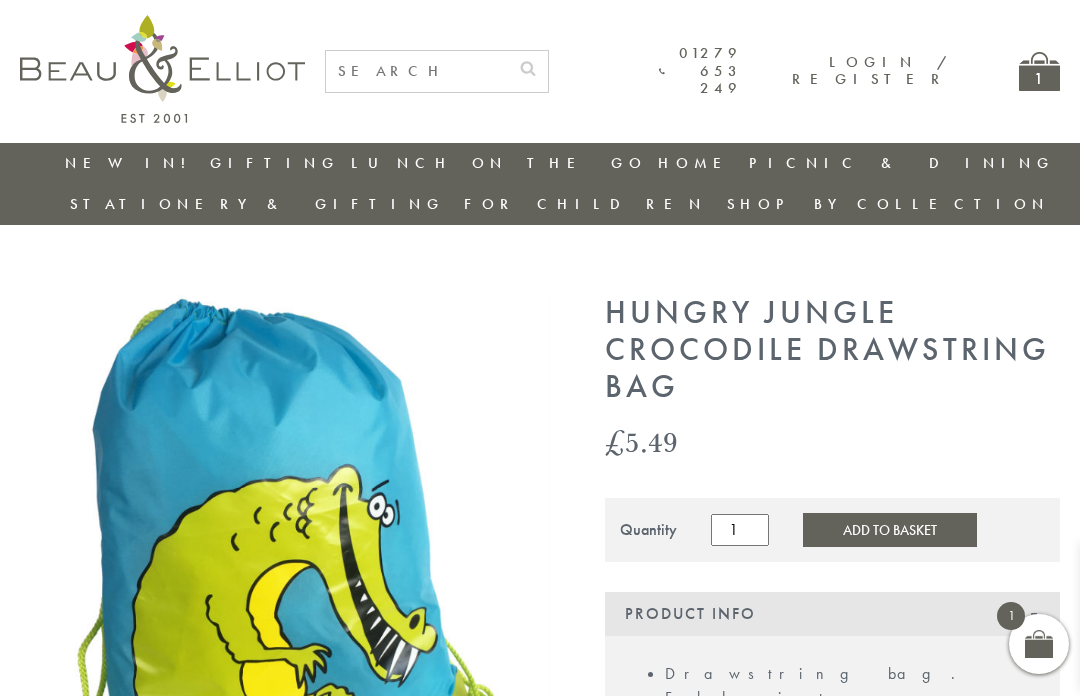 scroll, scrollTop: 0, scrollLeft: 0, axis: both 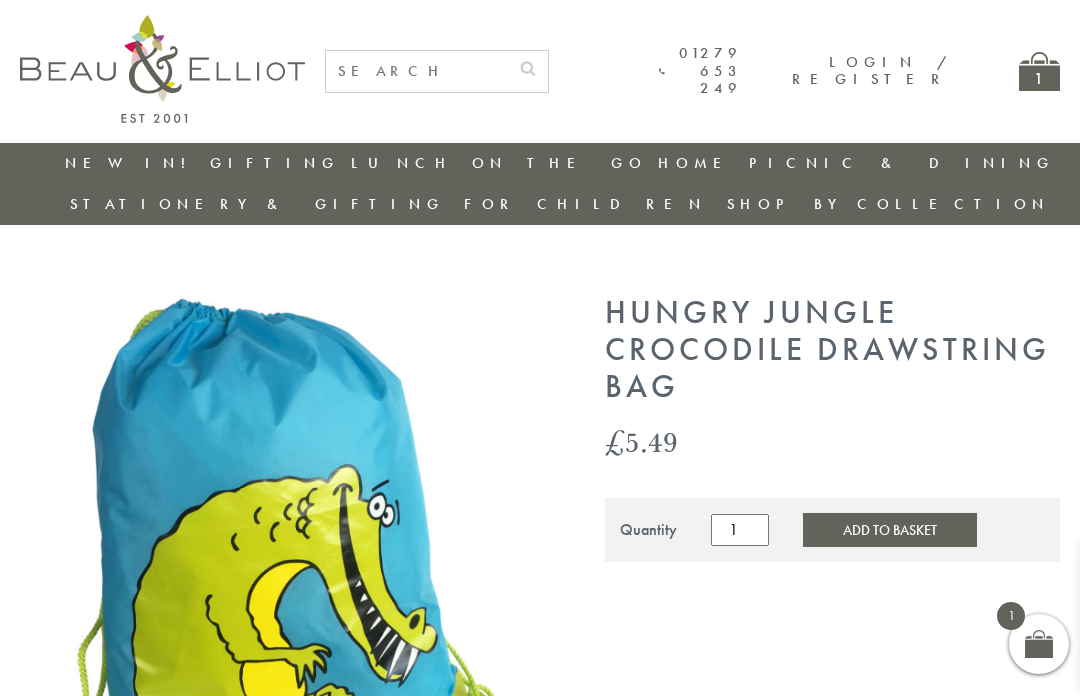 click on "Add to Basket" at bounding box center (890, 530) 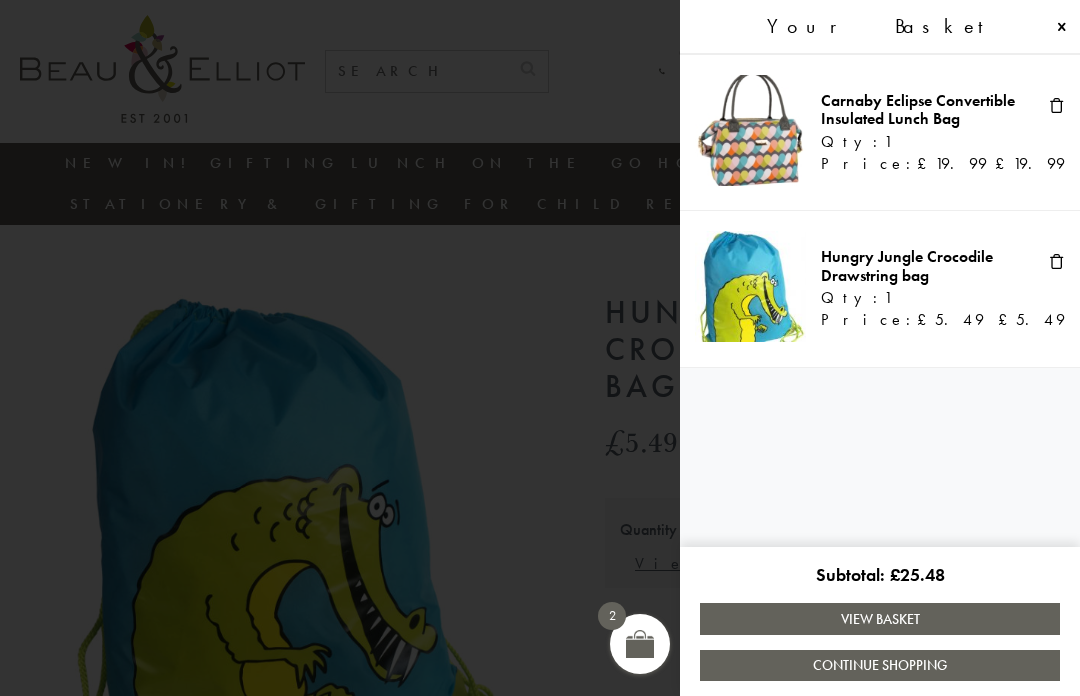 click on "View Basket" at bounding box center (880, 618) 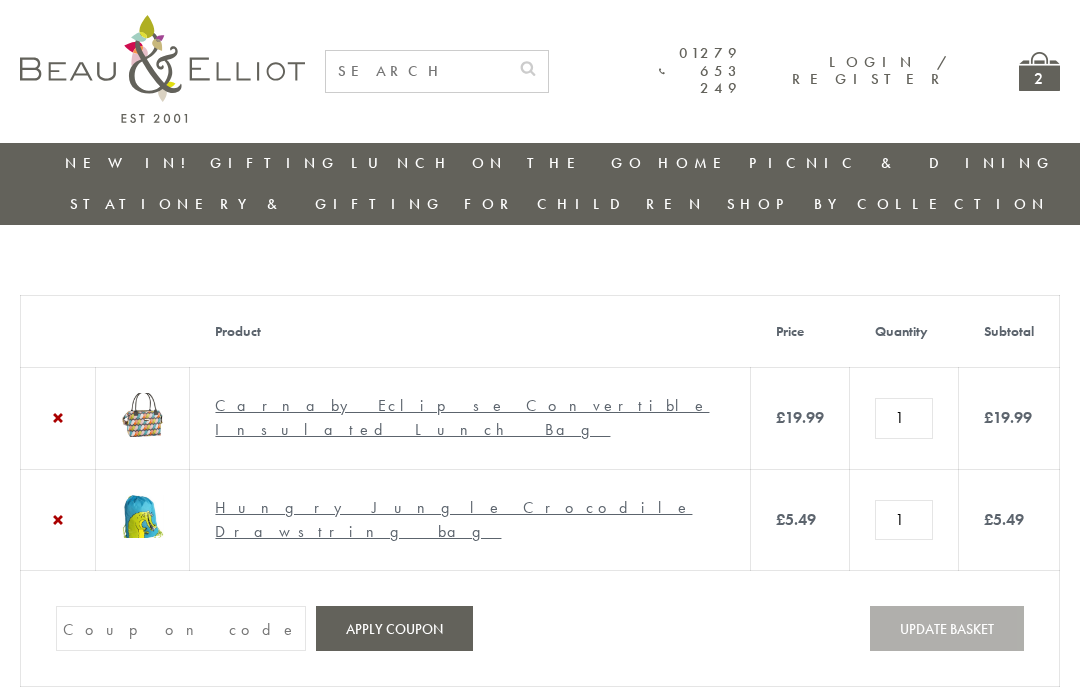 scroll, scrollTop: 0, scrollLeft: 0, axis: both 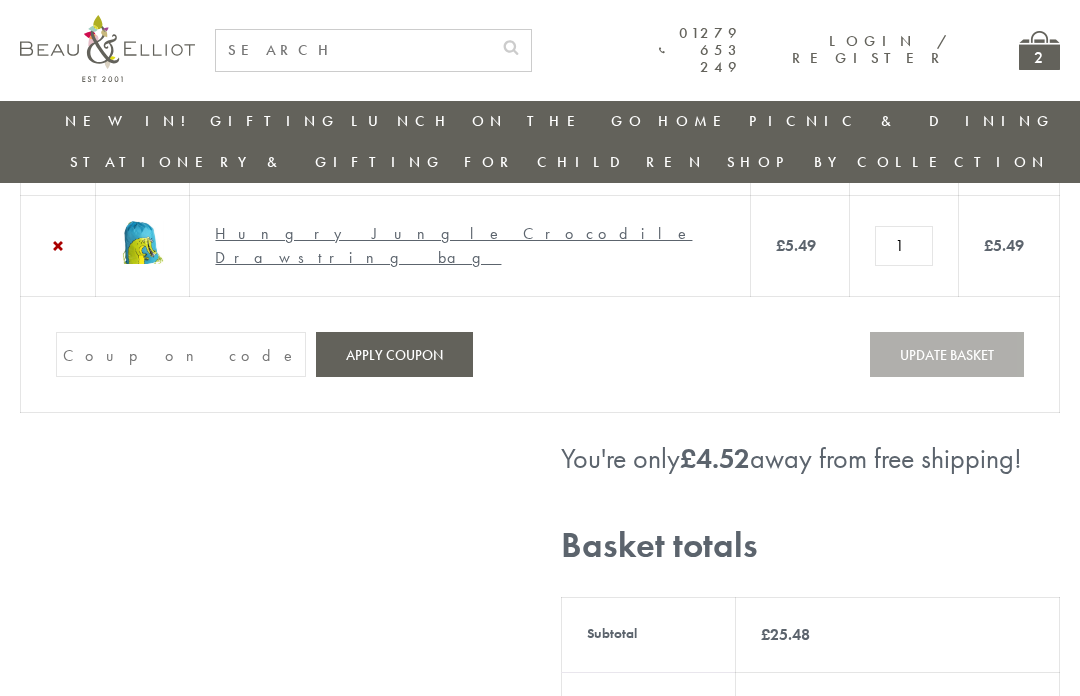 click on "Coupon:" at bounding box center (181, 354) 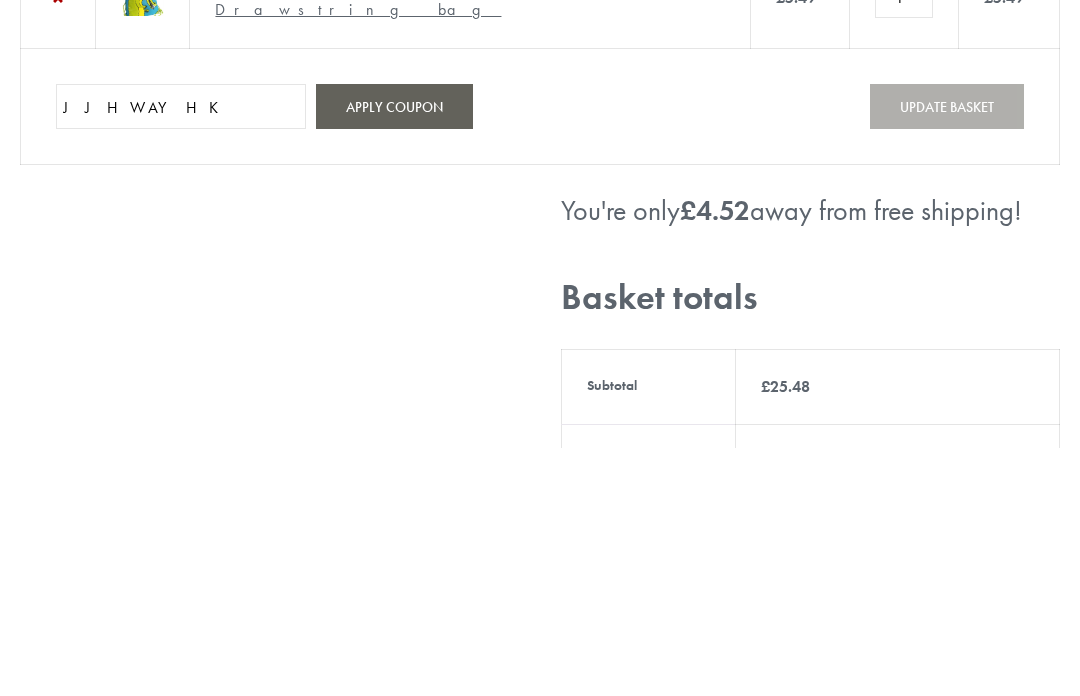 type on "JJHWAYHK" 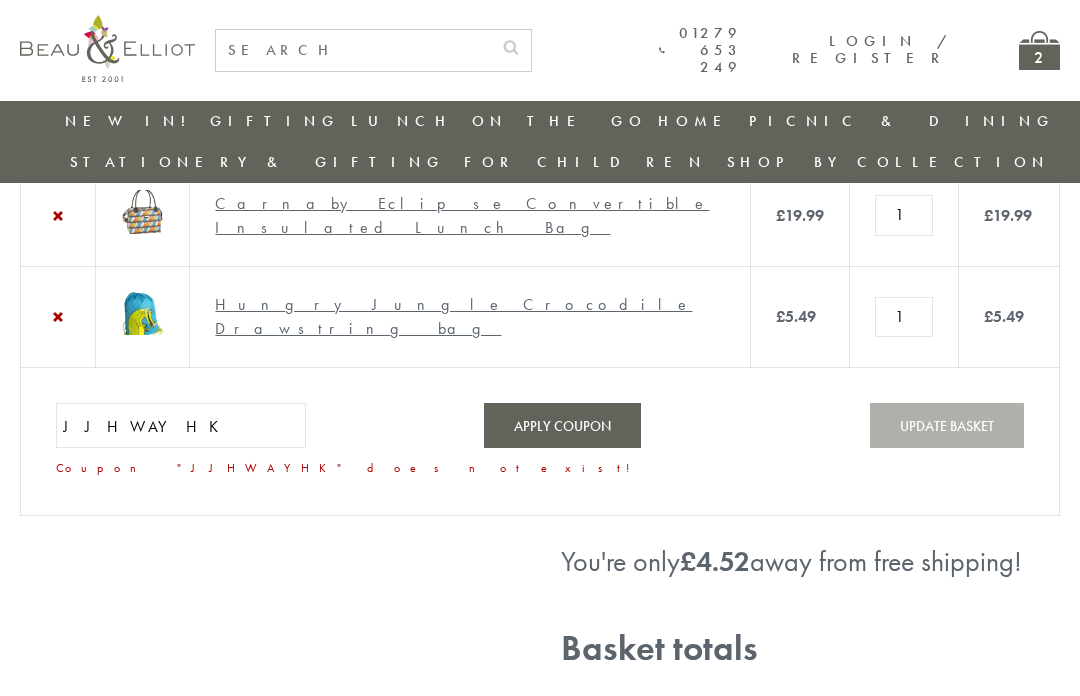 scroll, scrollTop: 160, scrollLeft: 0, axis: vertical 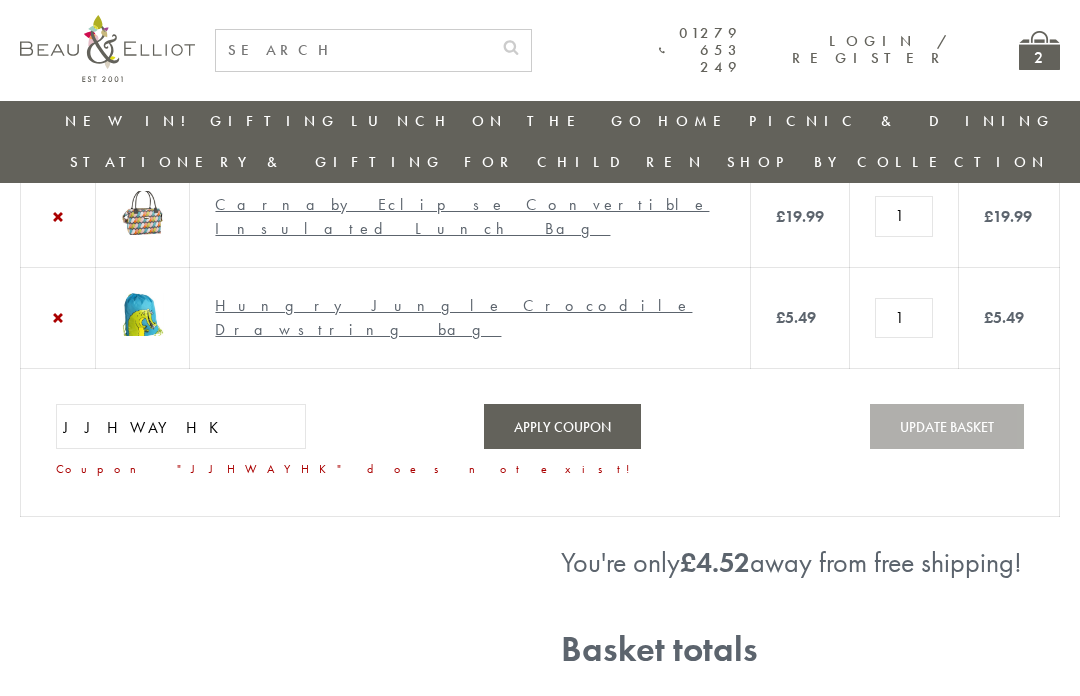 click on "JJHWAYHK" at bounding box center [181, 426] 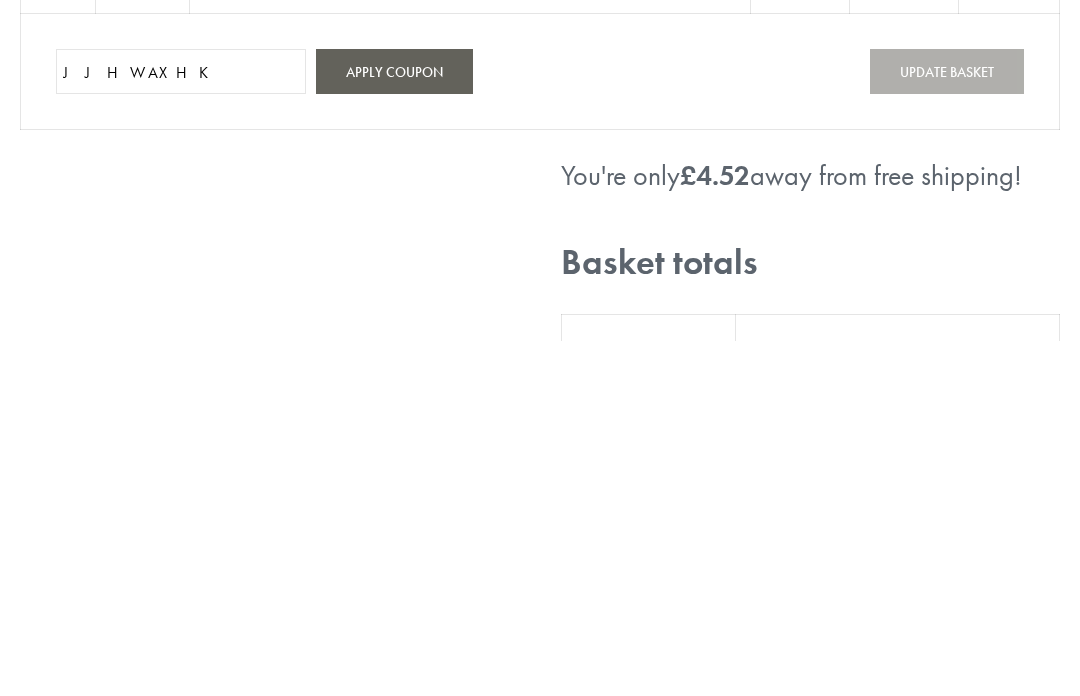 type on "JJHWAXHK" 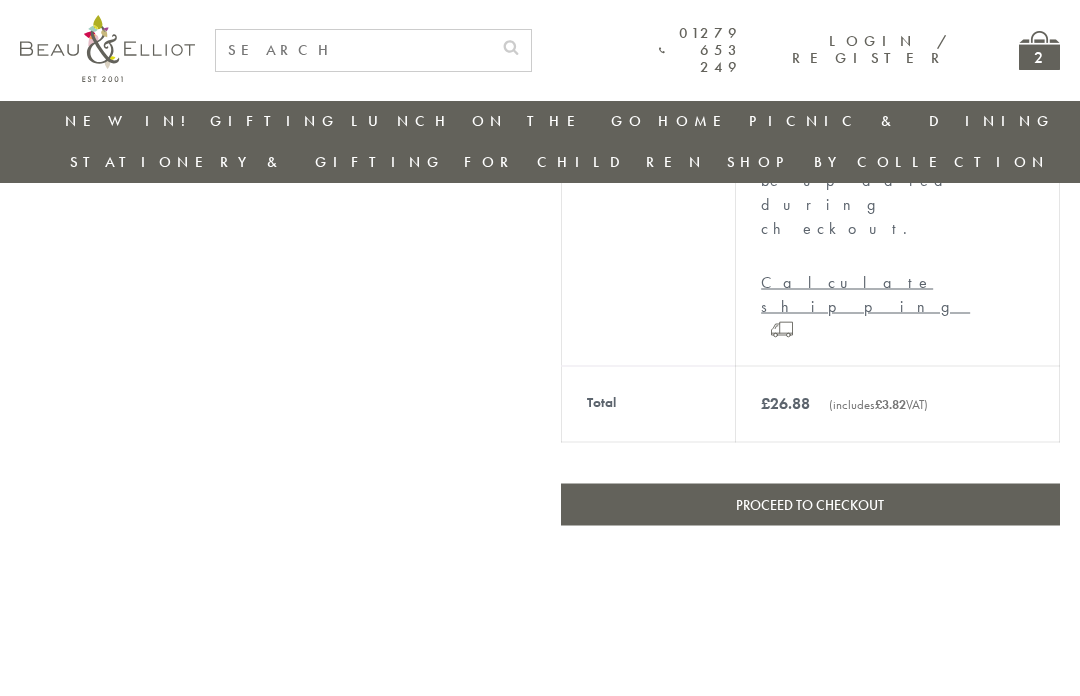 scroll, scrollTop: 1074, scrollLeft: 0, axis: vertical 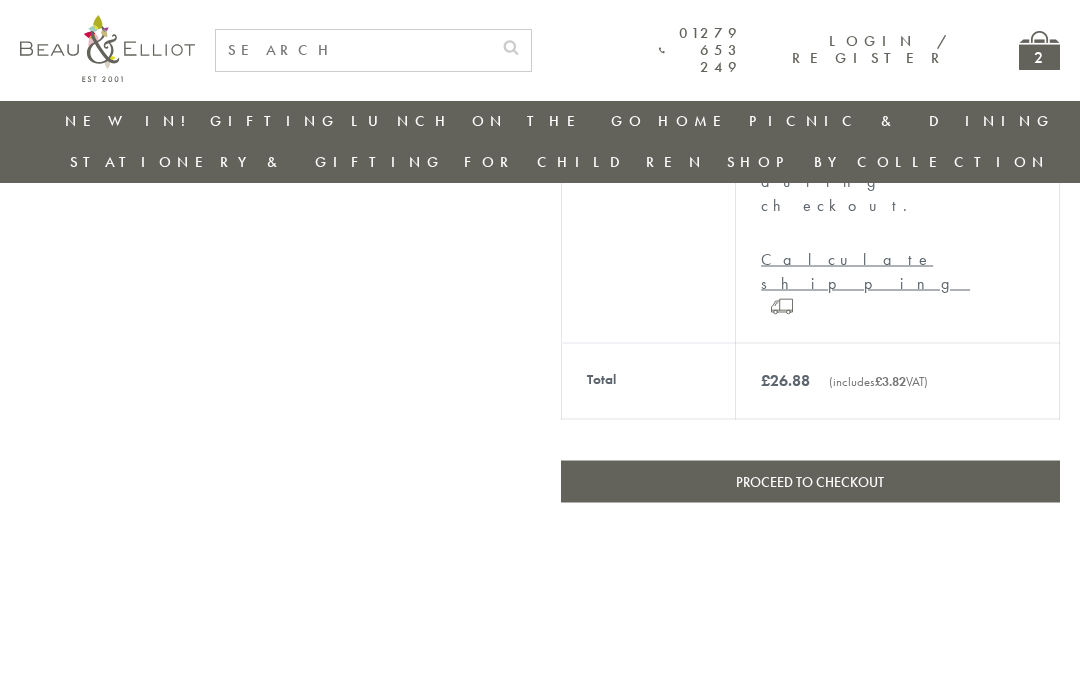 click on "Proceed to checkout" at bounding box center [810, 482] 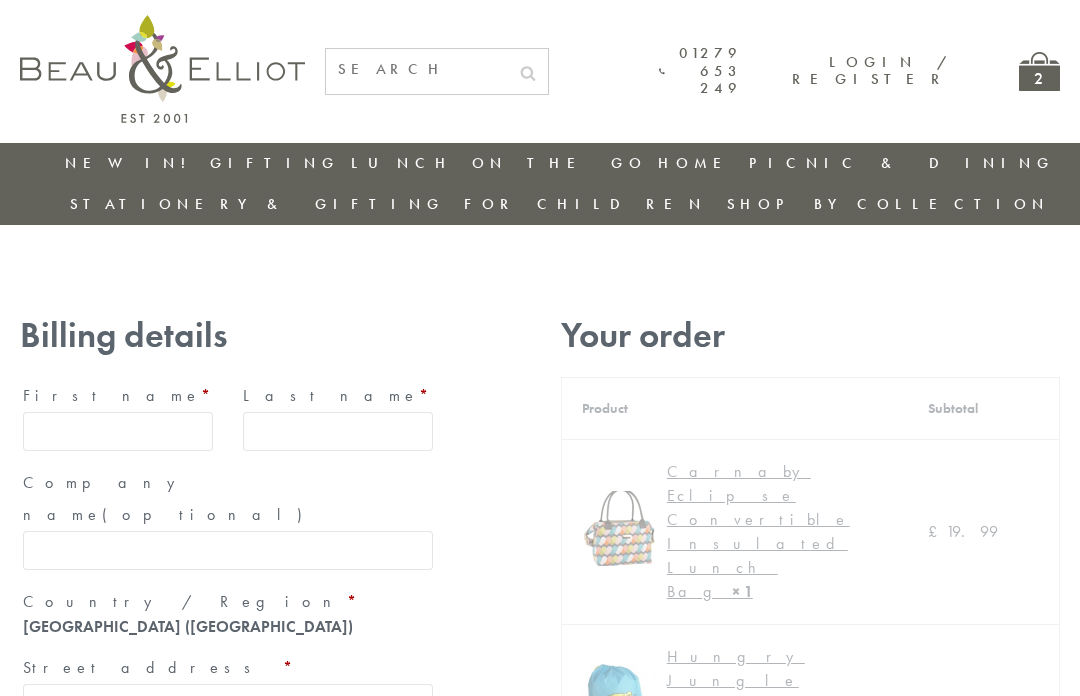 scroll, scrollTop: 0, scrollLeft: 0, axis: both 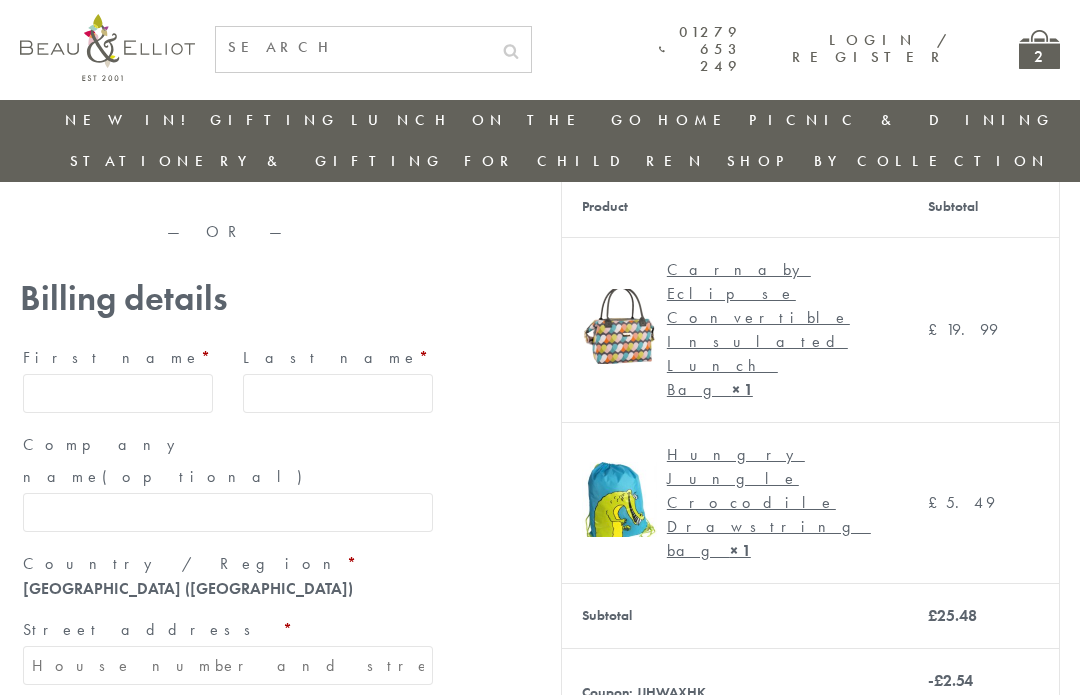 click on "First name  *" at bounding box center [118, 394] 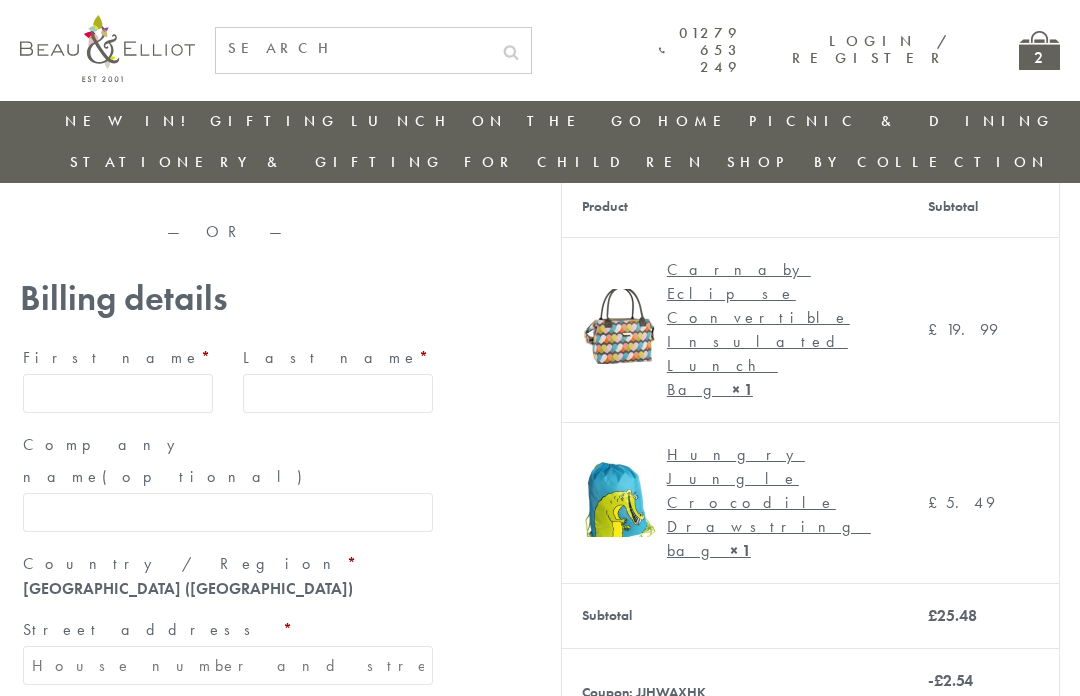 scroll, scrollTop: 159, scrollLeft: 0, axis: vertical 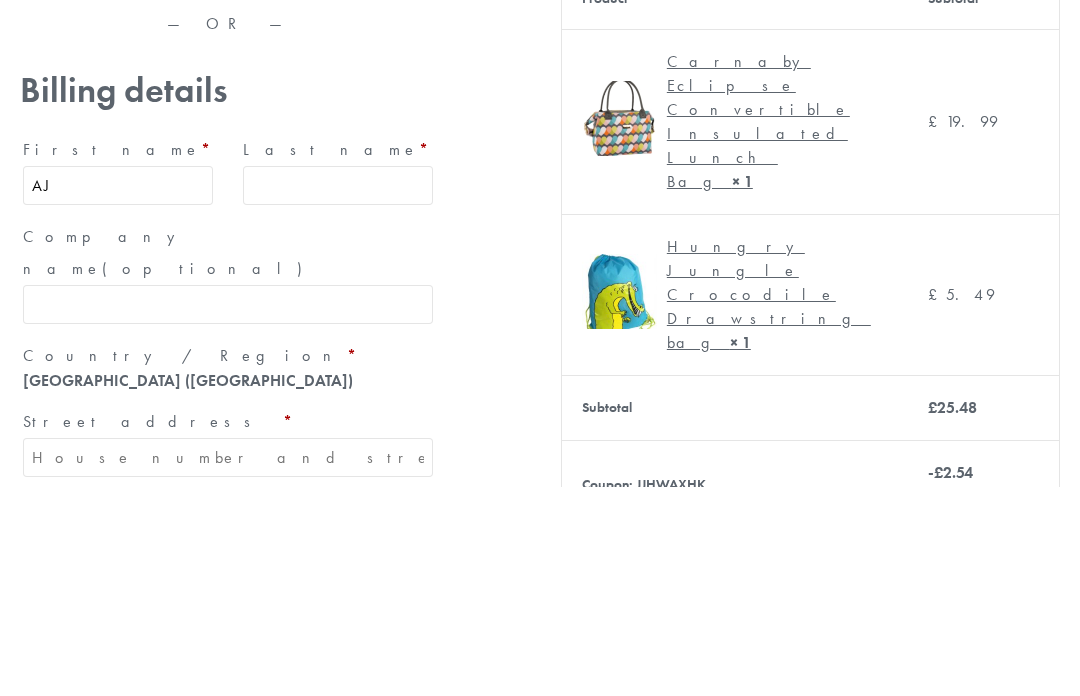 type on "AJ" 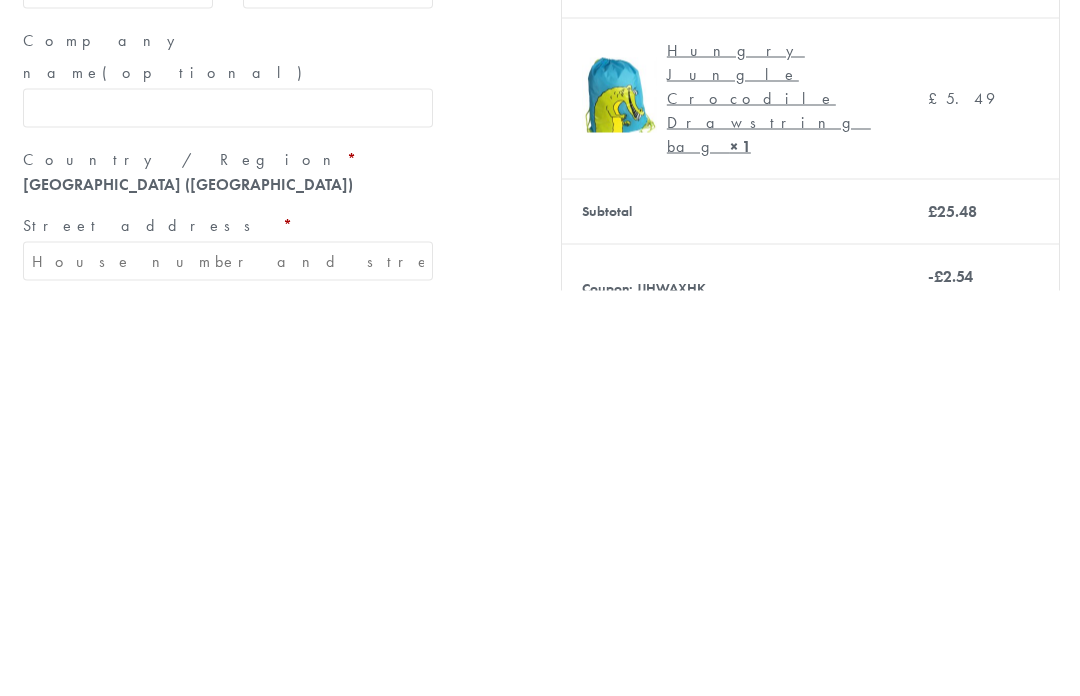 type on "HEMMING" 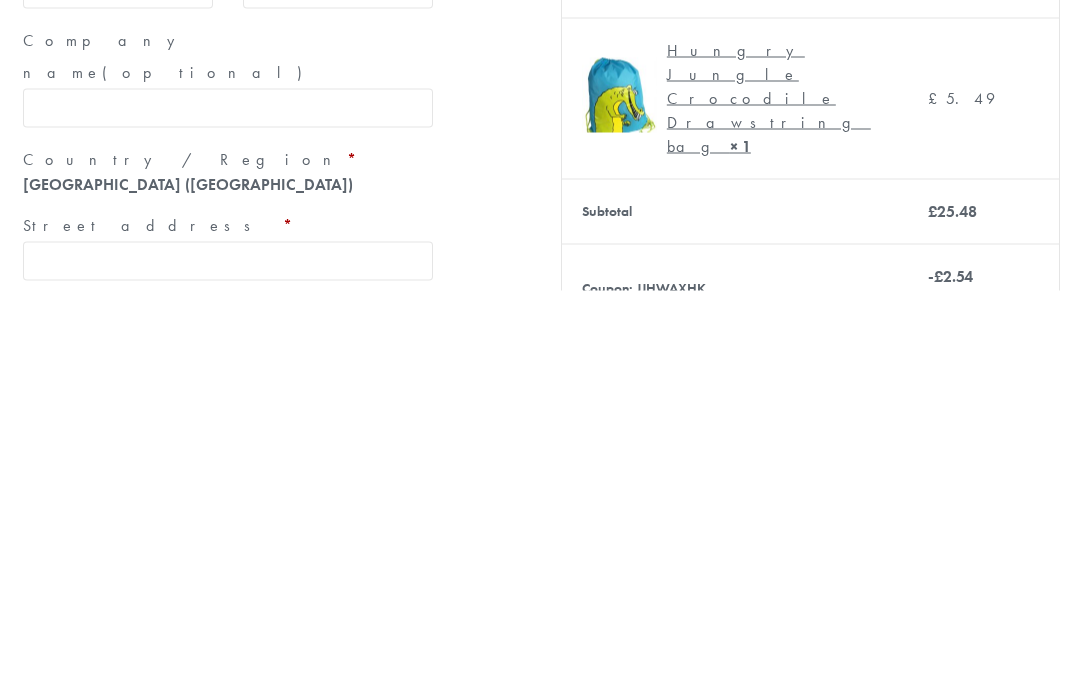 click on "Street address   *" at bounding box center (228, 666) 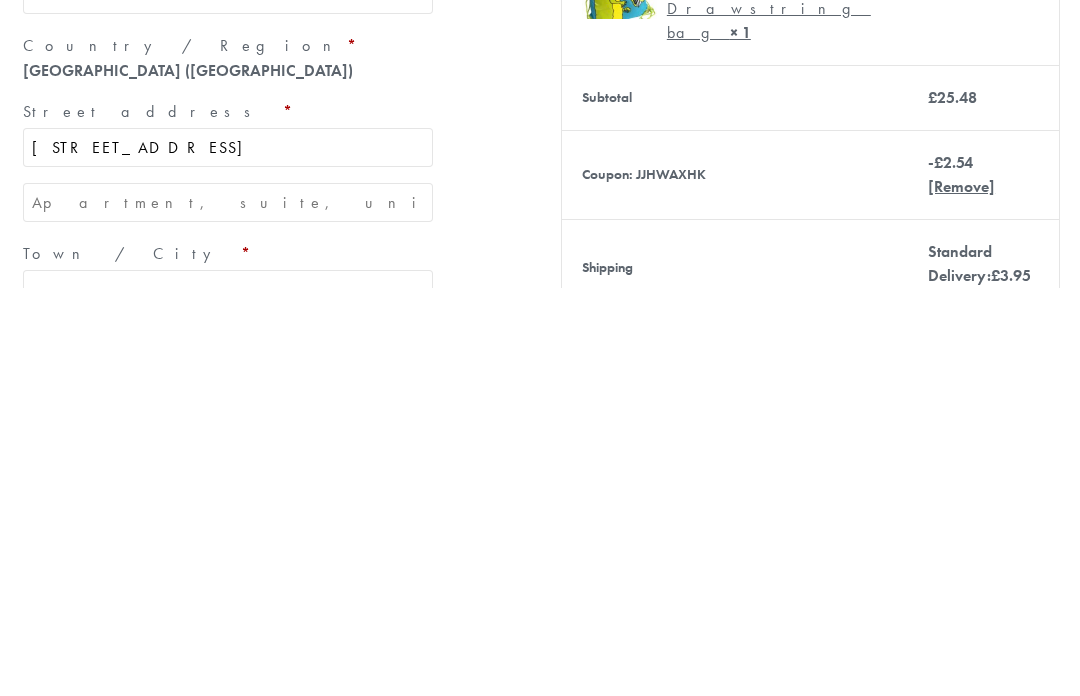 scroll, scrollTop: 272, scrollLeft: 0, axis: vertical 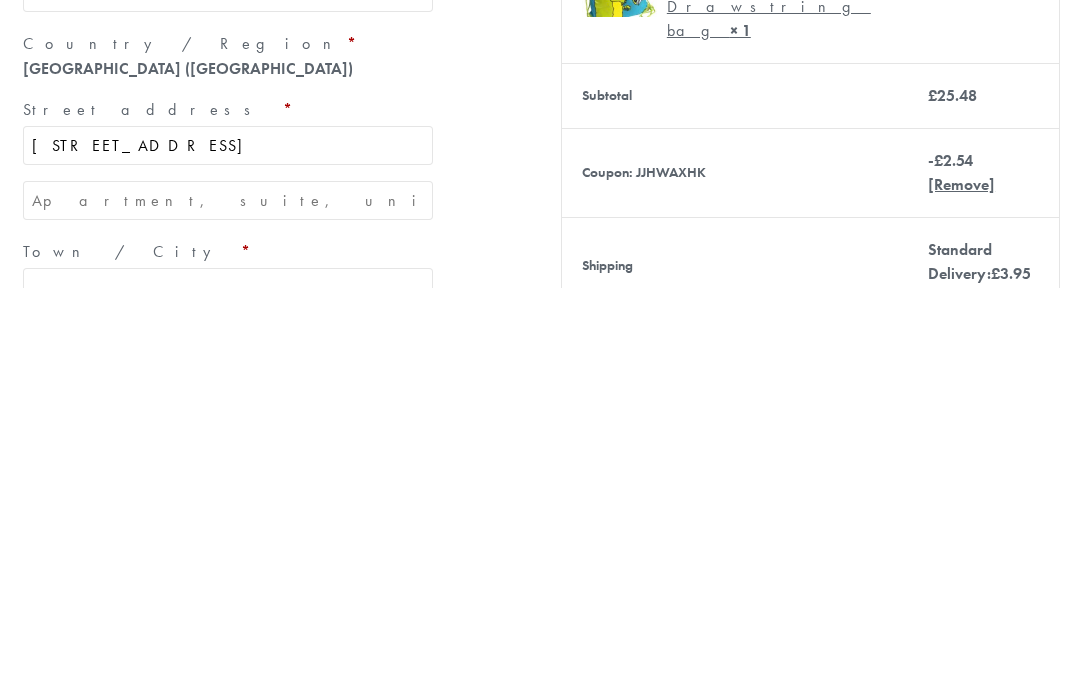 type on "[STREET_ADDRESS]" 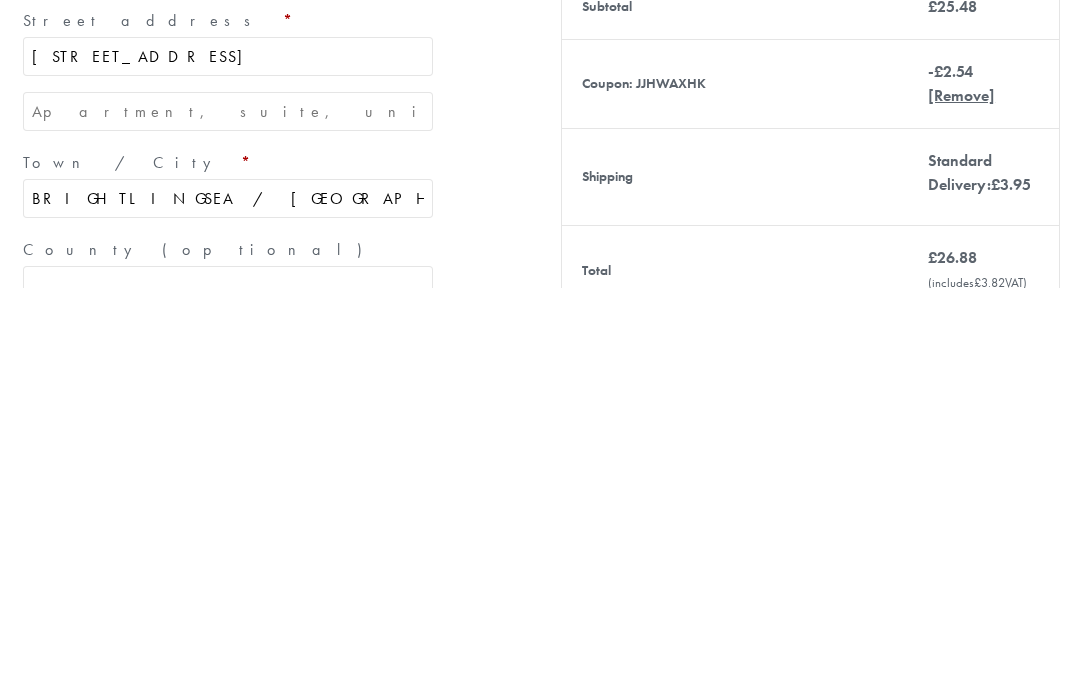 scroll, scrollTop: 364, scrollLeft: 0, axis: vertical 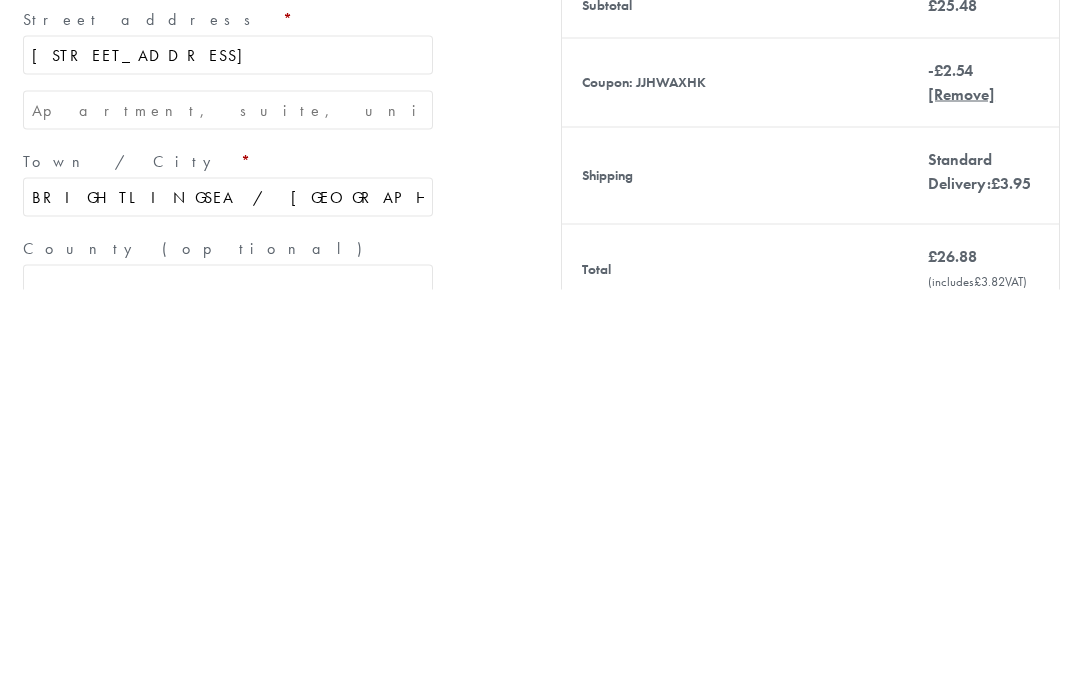 type on "BRIGHTLINGSEA / [GEOGRAPHIC_DATA]" 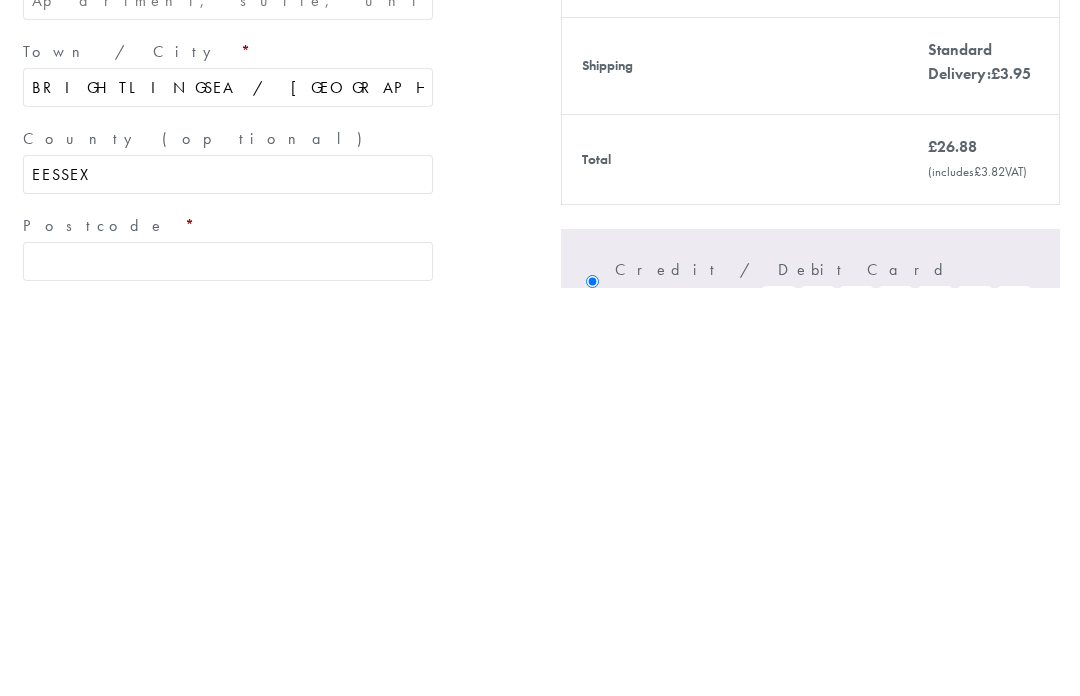 scroll, scrollTop: 473, scrollLeft: 0, axis: vertical 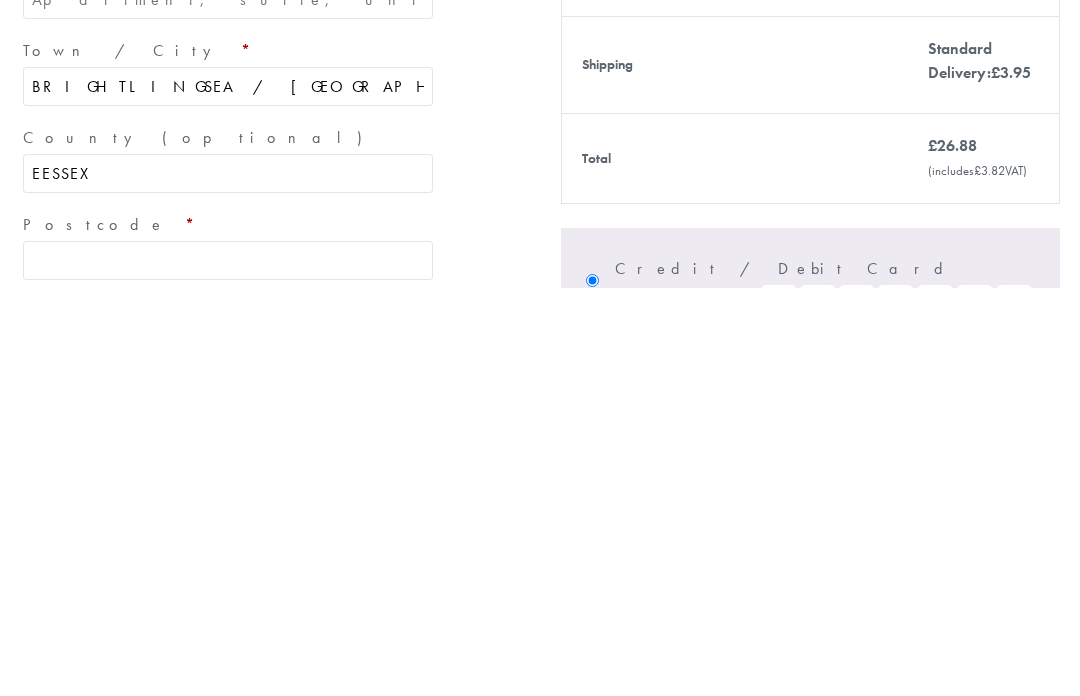 type on "EESSEX" 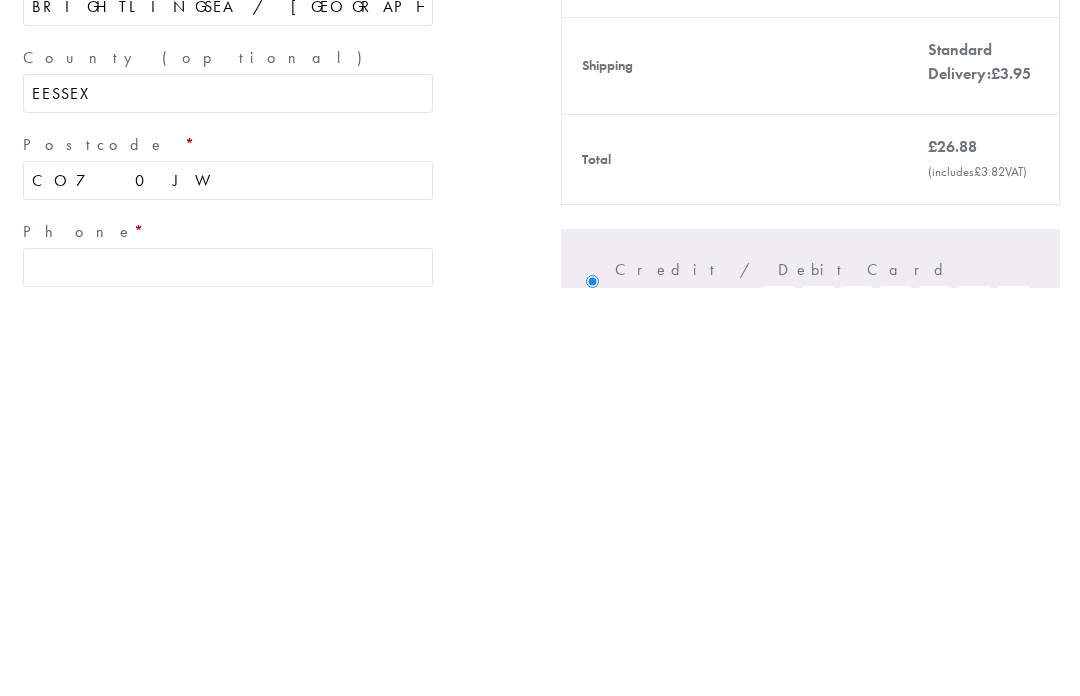 type on "CO7 0 JW" 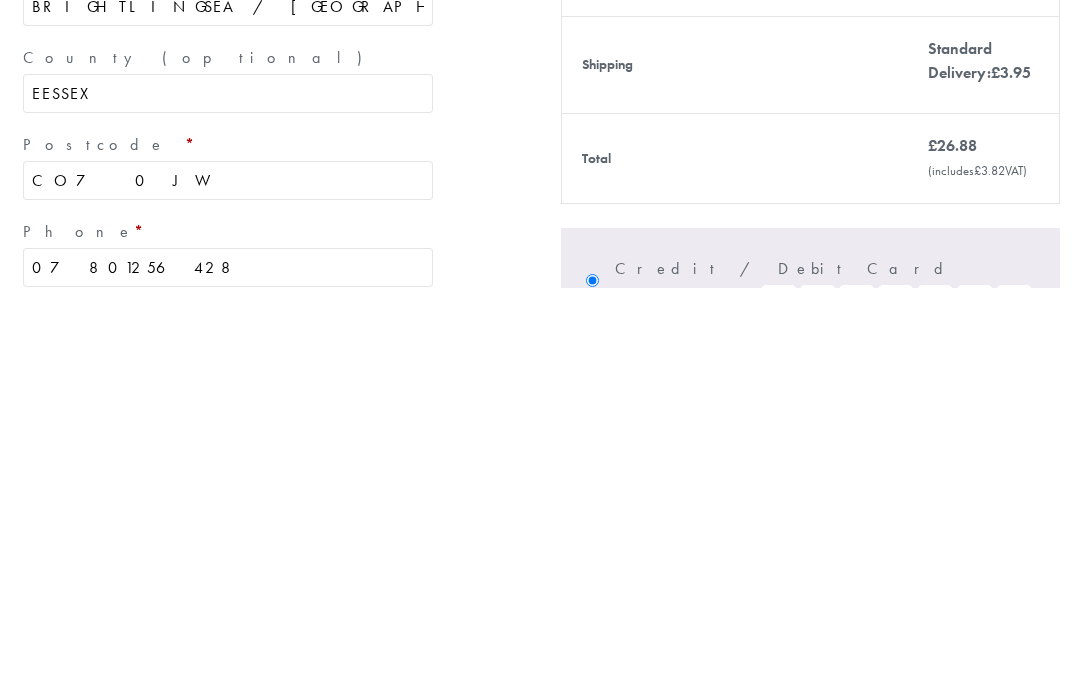 type on "07801256428" 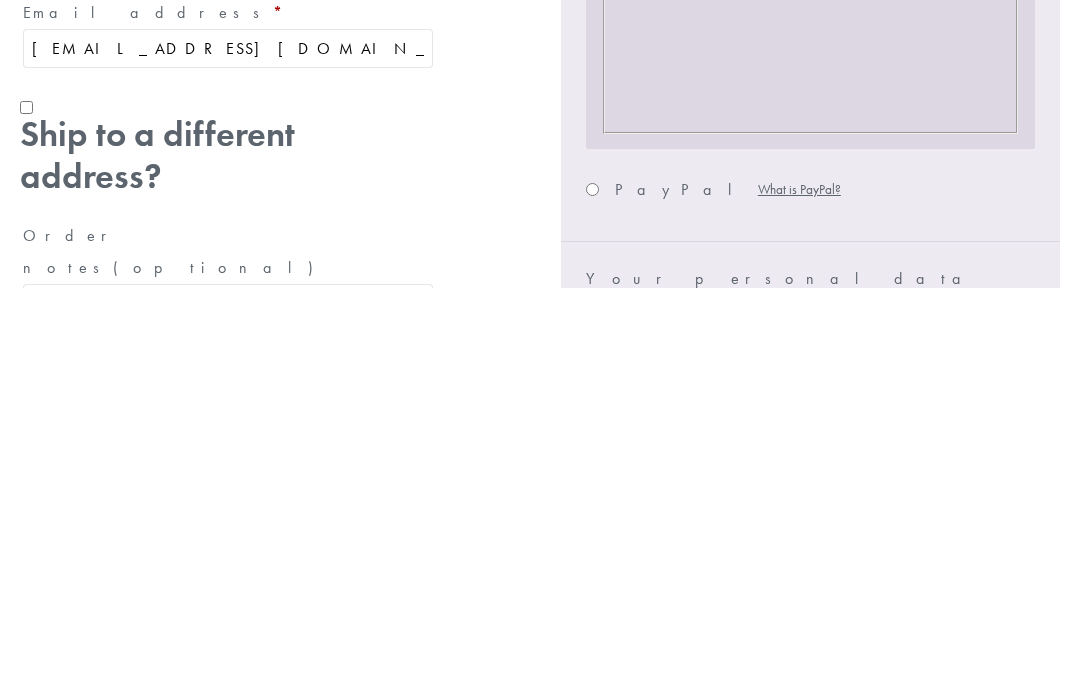 scroll, scrollTop: 861, scrollLeft: 0, axis: vertical 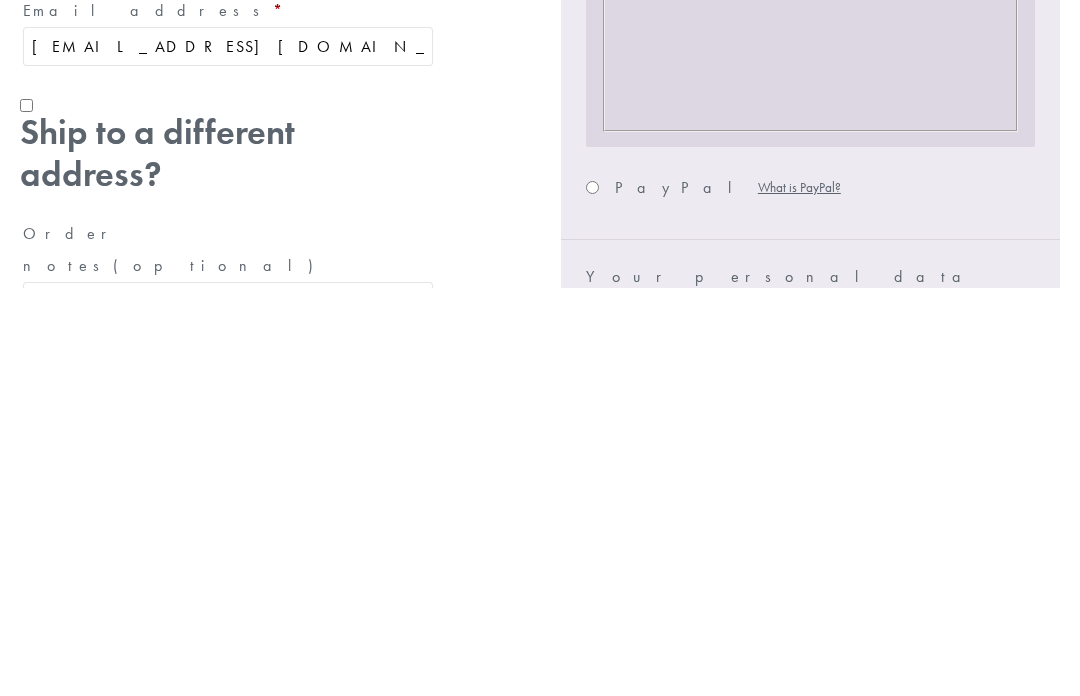 type on "[EMAIL_ADDRESS][DOMAIN_NAME]" 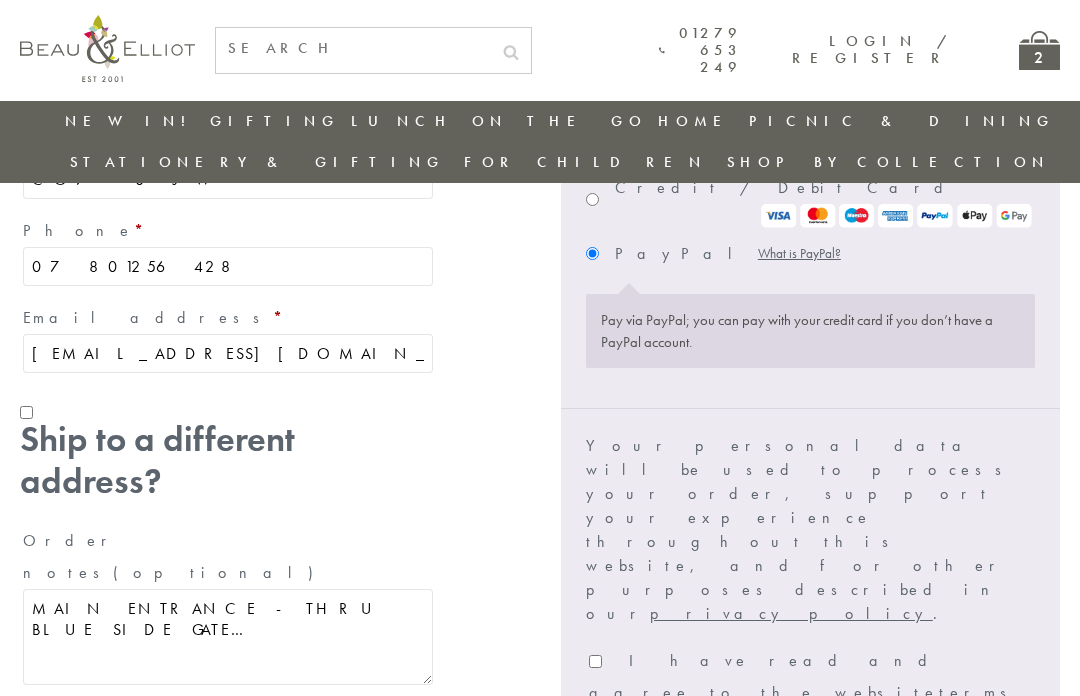 scroll, scrollTop: 969, scrollLeft: 0, axis: vertical 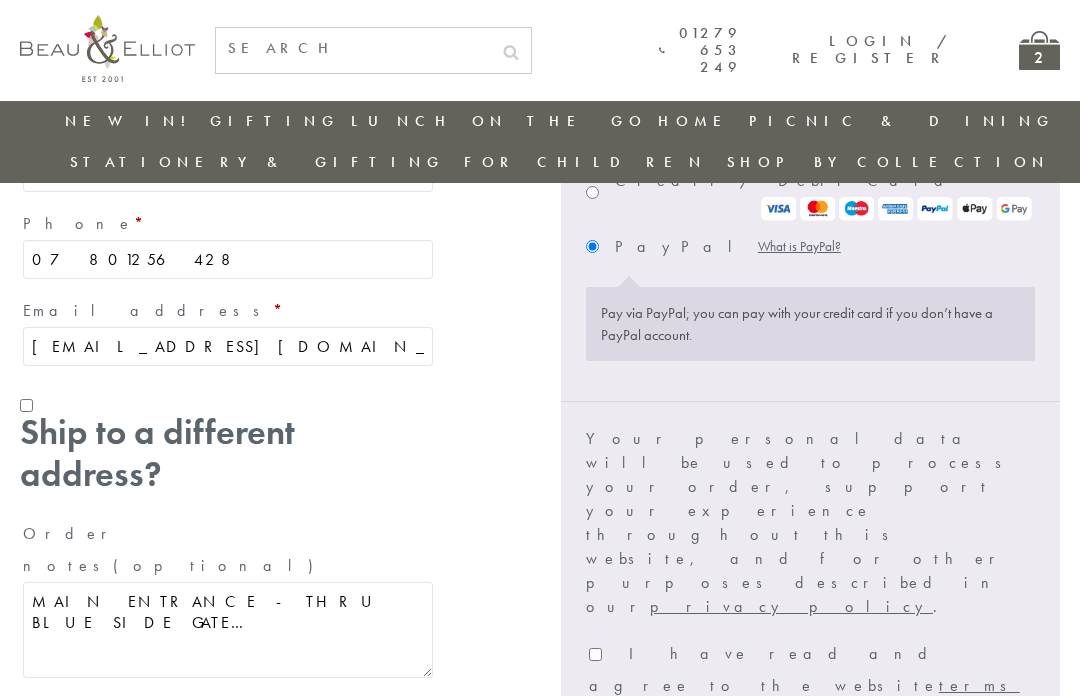 click on "I have read and agree to the website  terms and conditions   *" at bounding box center (595, 654) 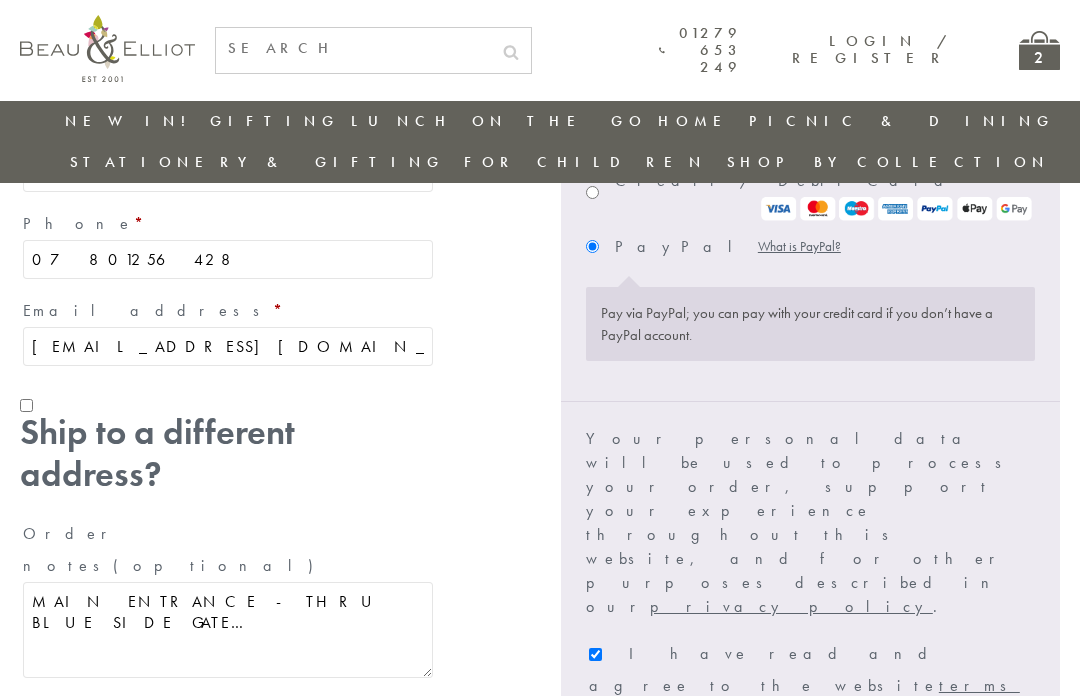 click on "Proceed to PayPal" at bounding box center [932, 784] 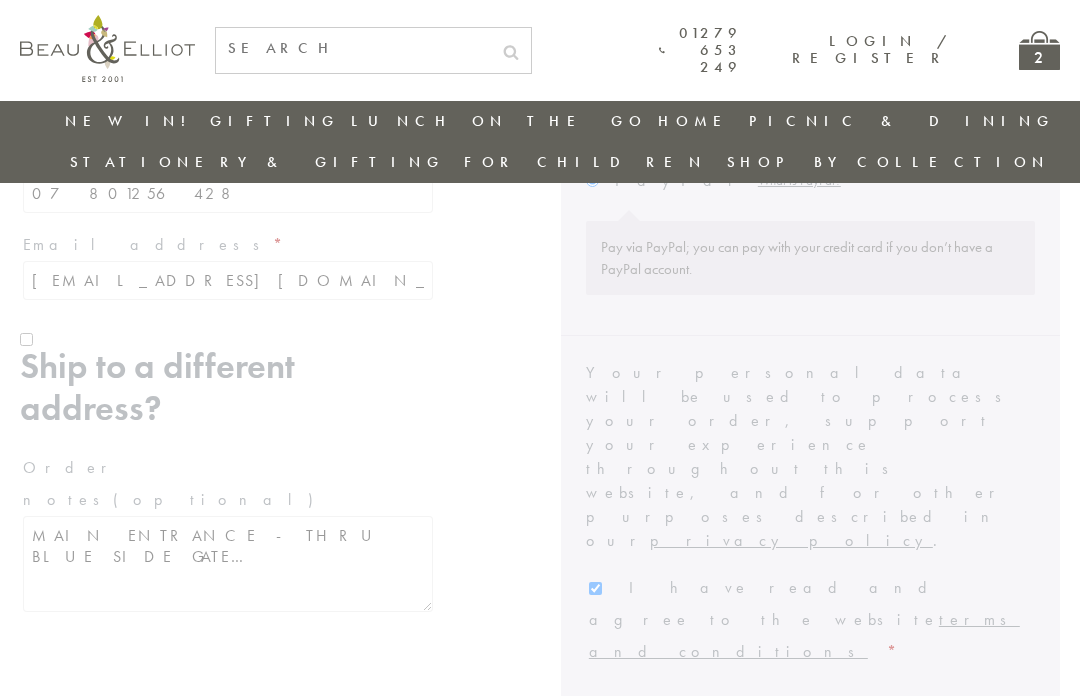 scroll, scrollTop: 1038, scrollLeft: 0, axis: vertical 